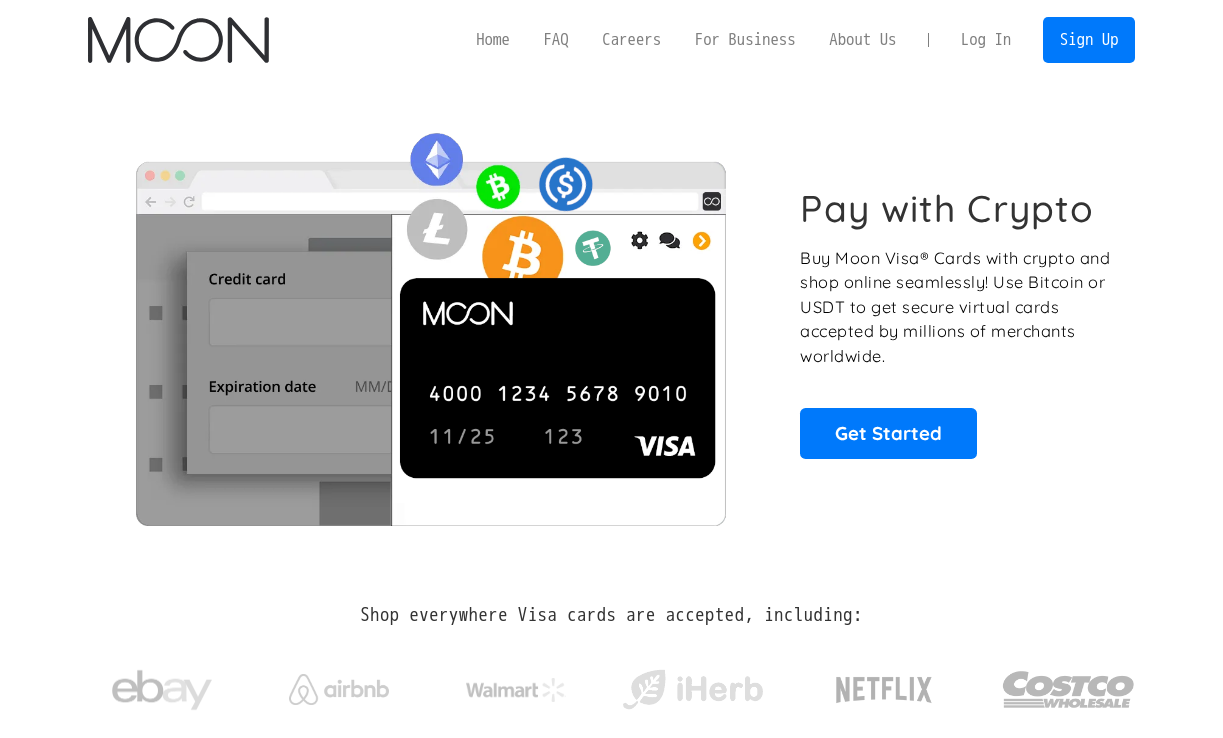 scroll, scrollTop: 0, scrollLeft: 0, axis: both 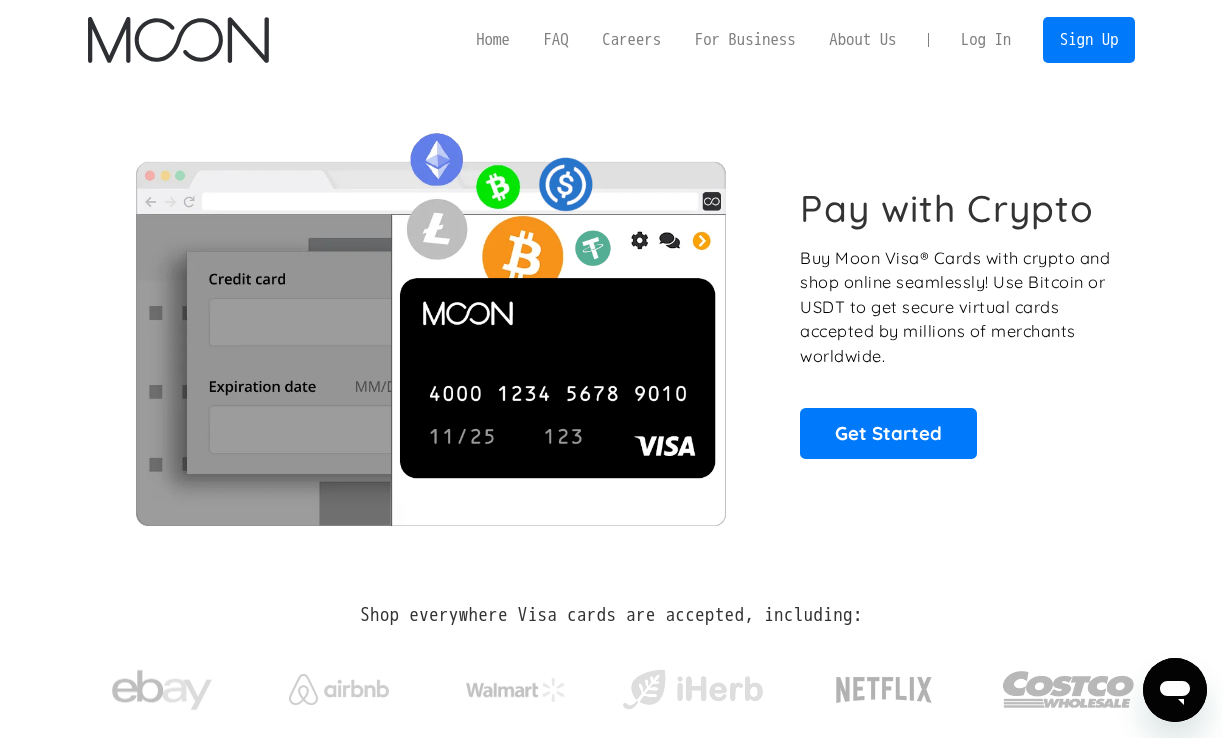 click on "Log In" at bounding box center (986, 40) 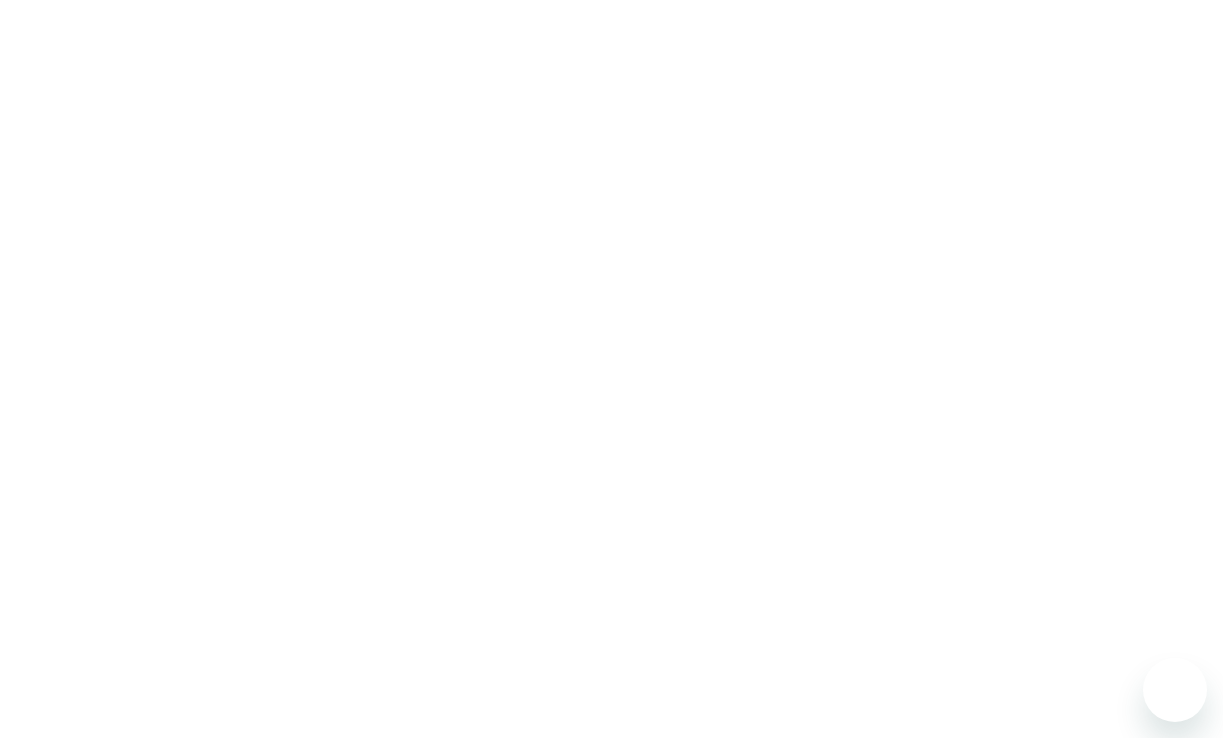 scroll, scrollTop: 0, scrollLeft: 0, axis: both 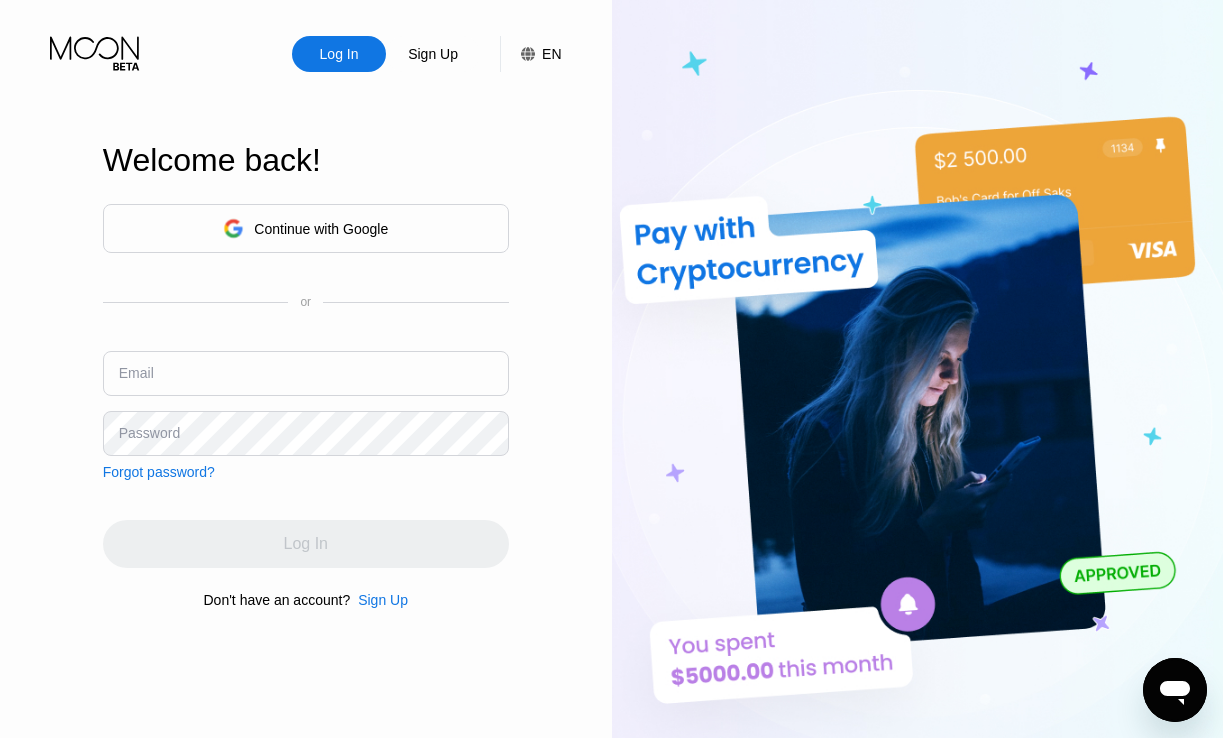 paste on "[EMAIL]" 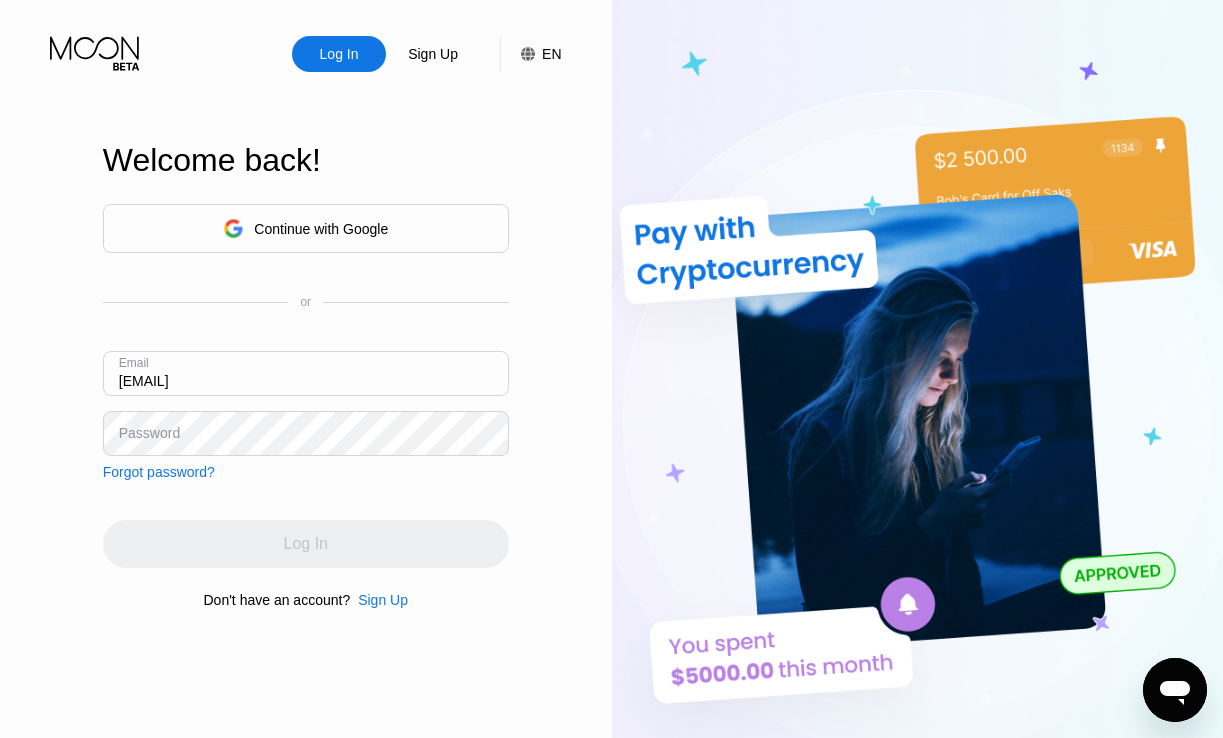 type on "[EMAIL]" 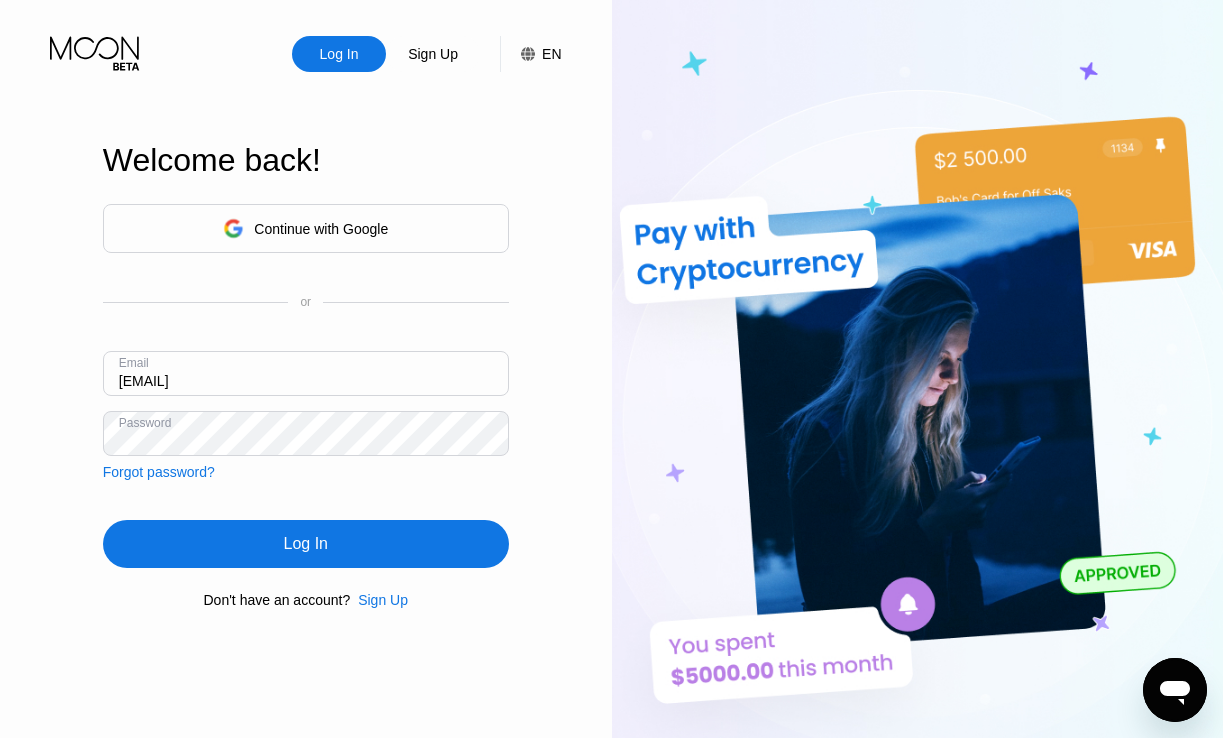 click on "Log In" at bounding box center (306, 544) 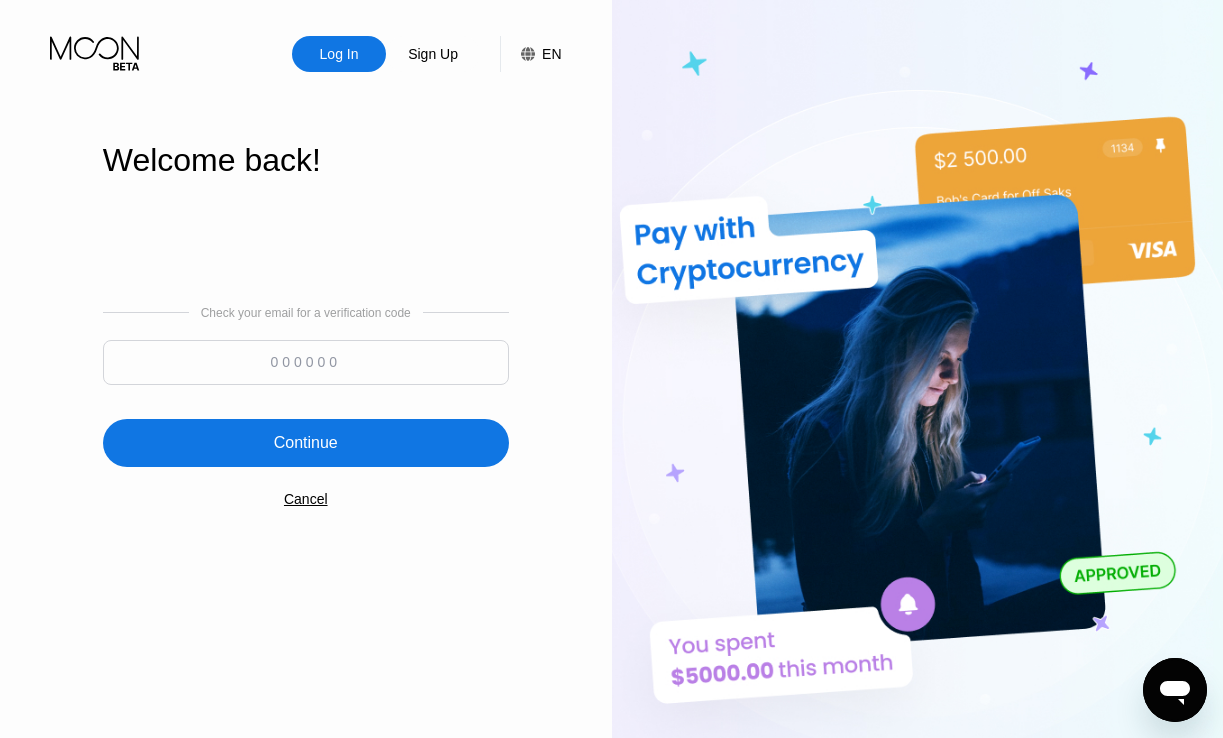 click at bounding box center [306, 362] 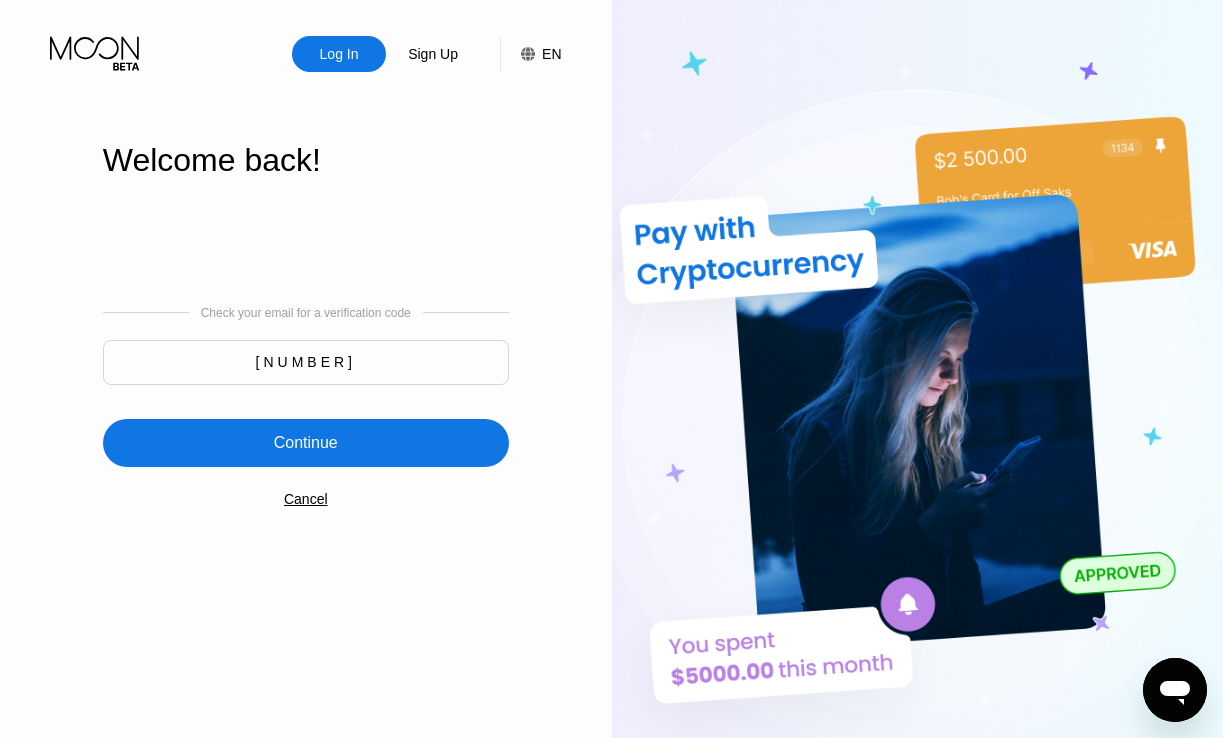 type on "698372" 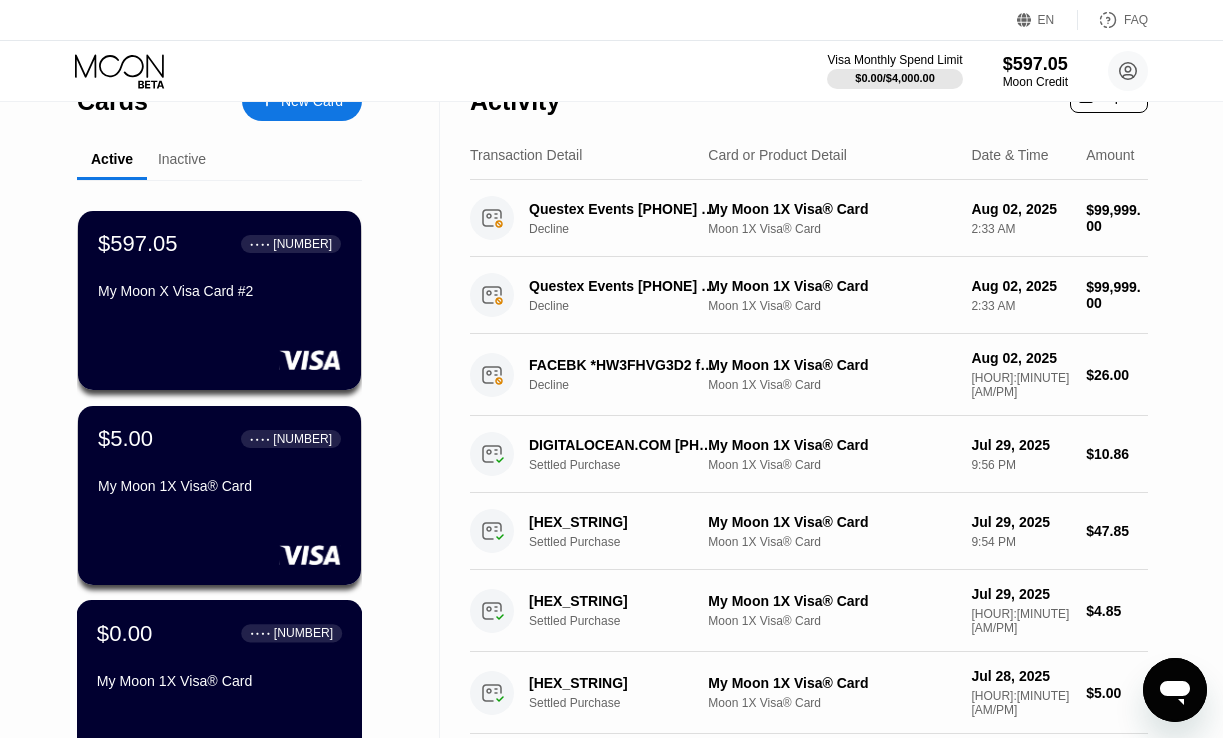 scroll, scrollTop: 36, scrollLeft: 0, axis: vertical 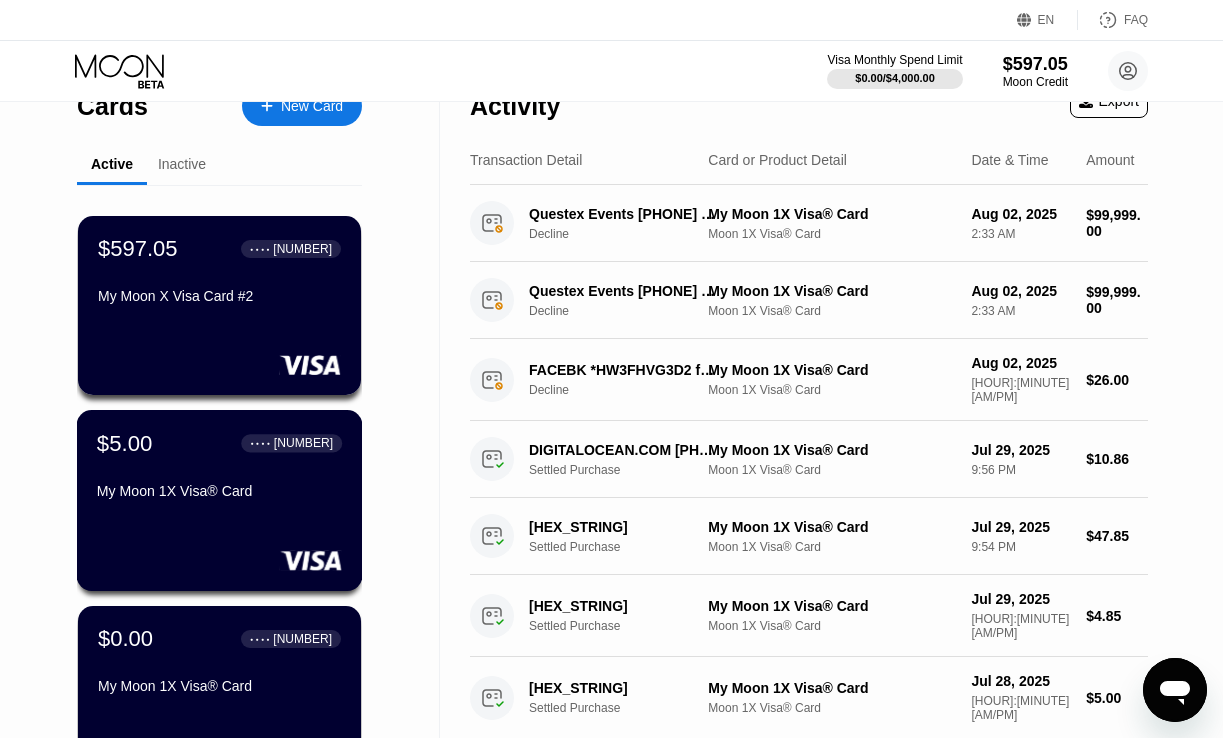 click on "● ● ● ● 7191" at bounding box center [291, 443] 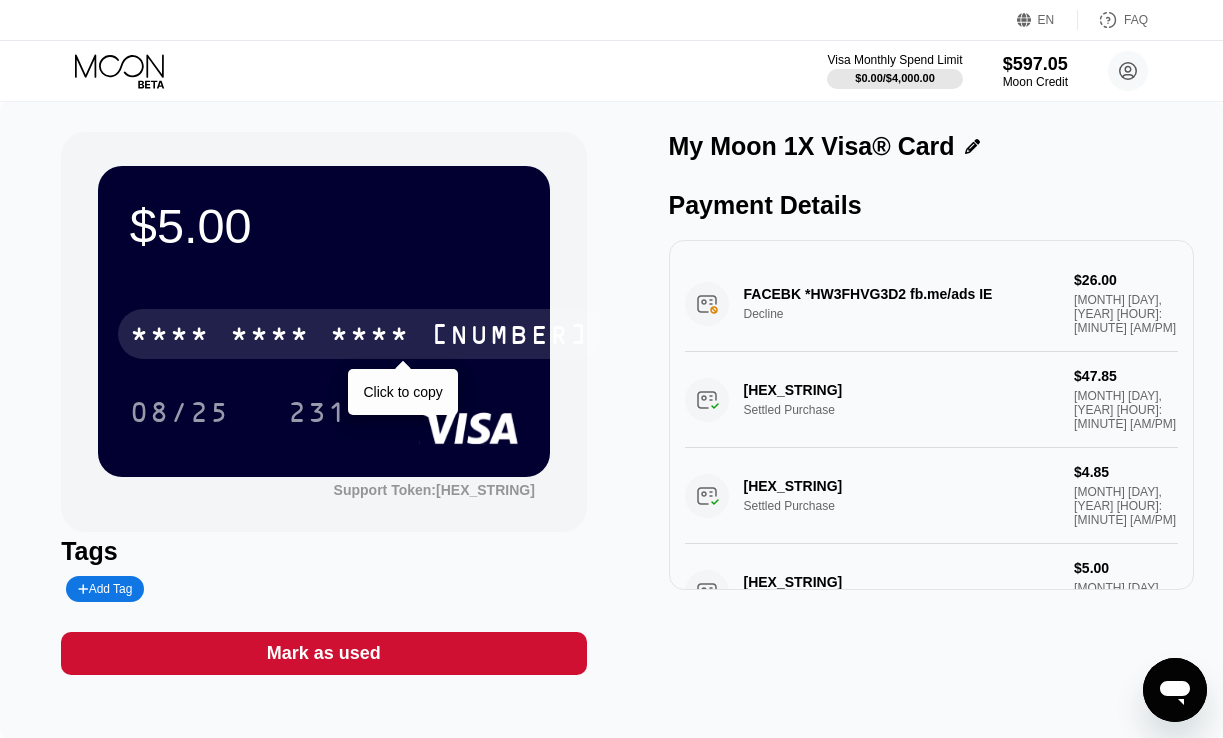 click on "* * * *" at bounding box center [370, 337] 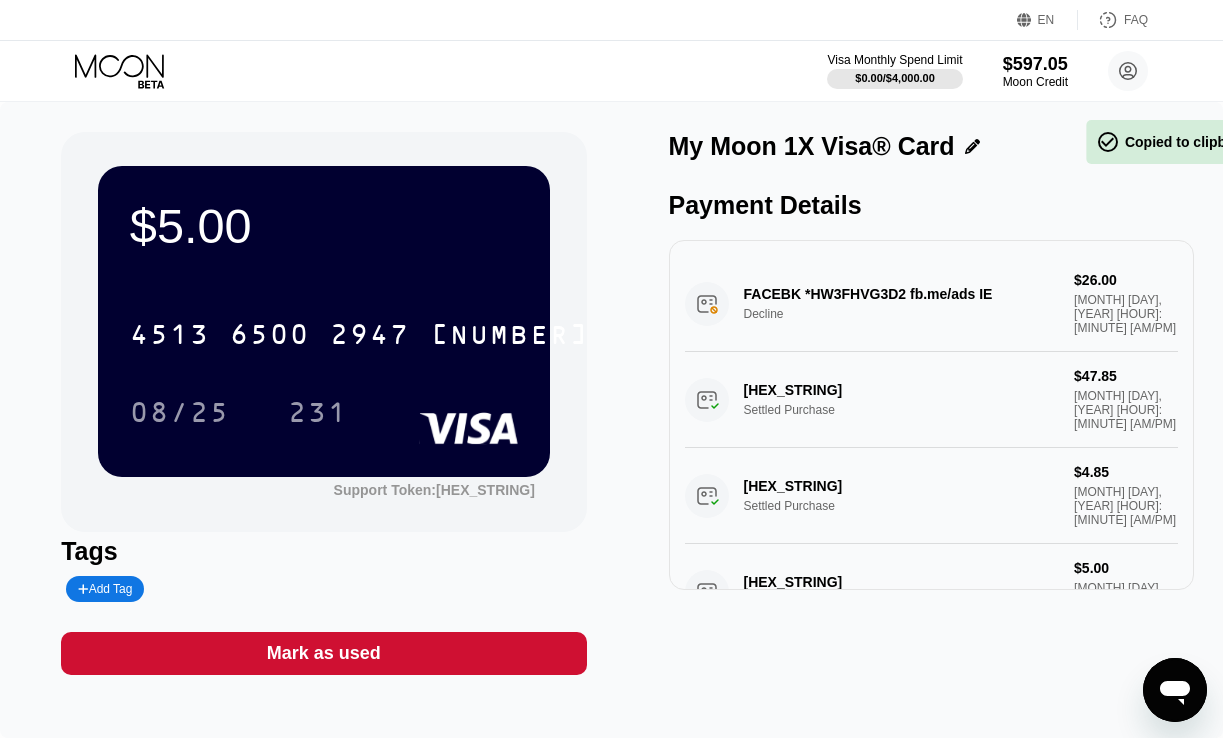 click 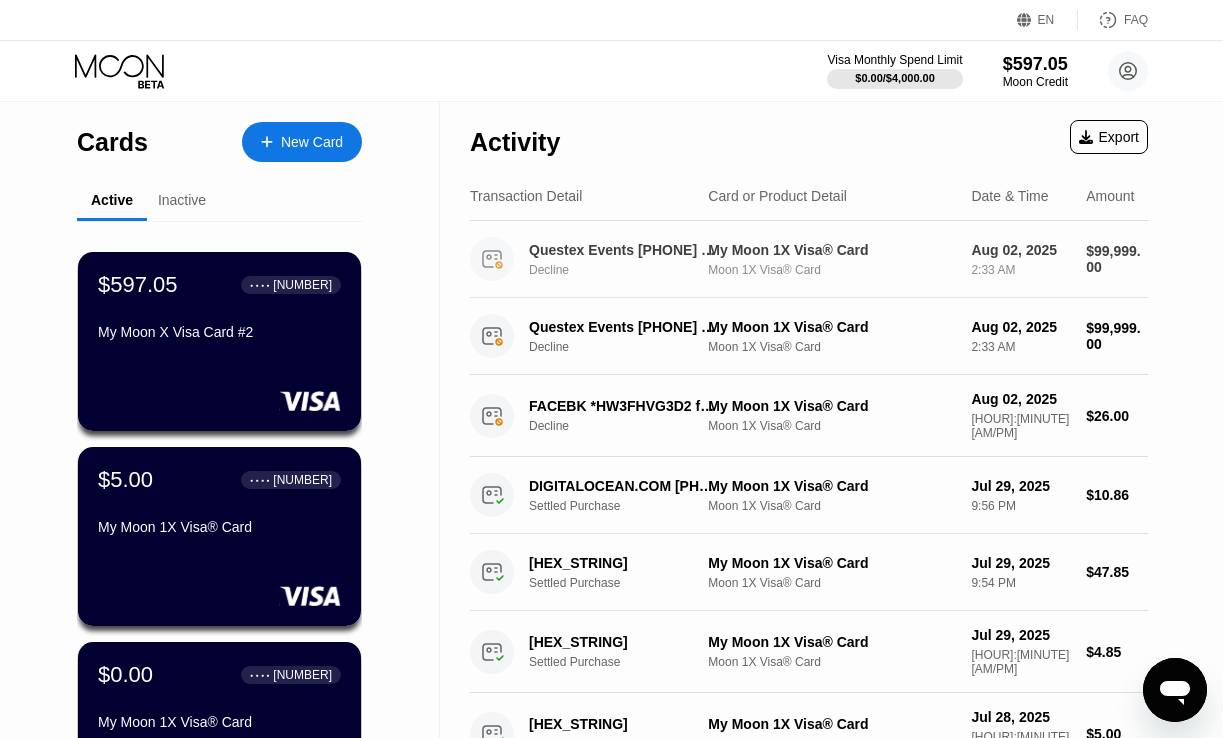 click on "Questex Events           212-895-8200 US Decline" at bounding box center (629, 259) 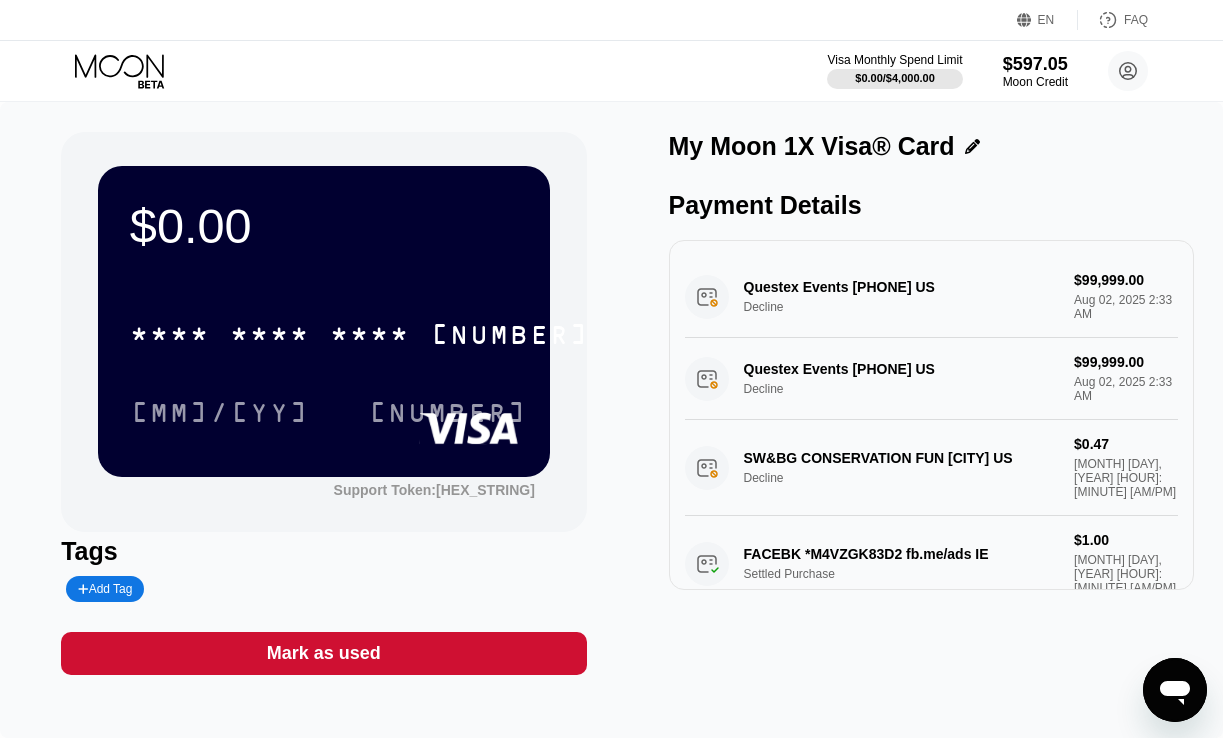 drag, startPoint x: 989, startPoint y: 370, endPoint x: 744, endPoint y: 373, distance: 245.01837 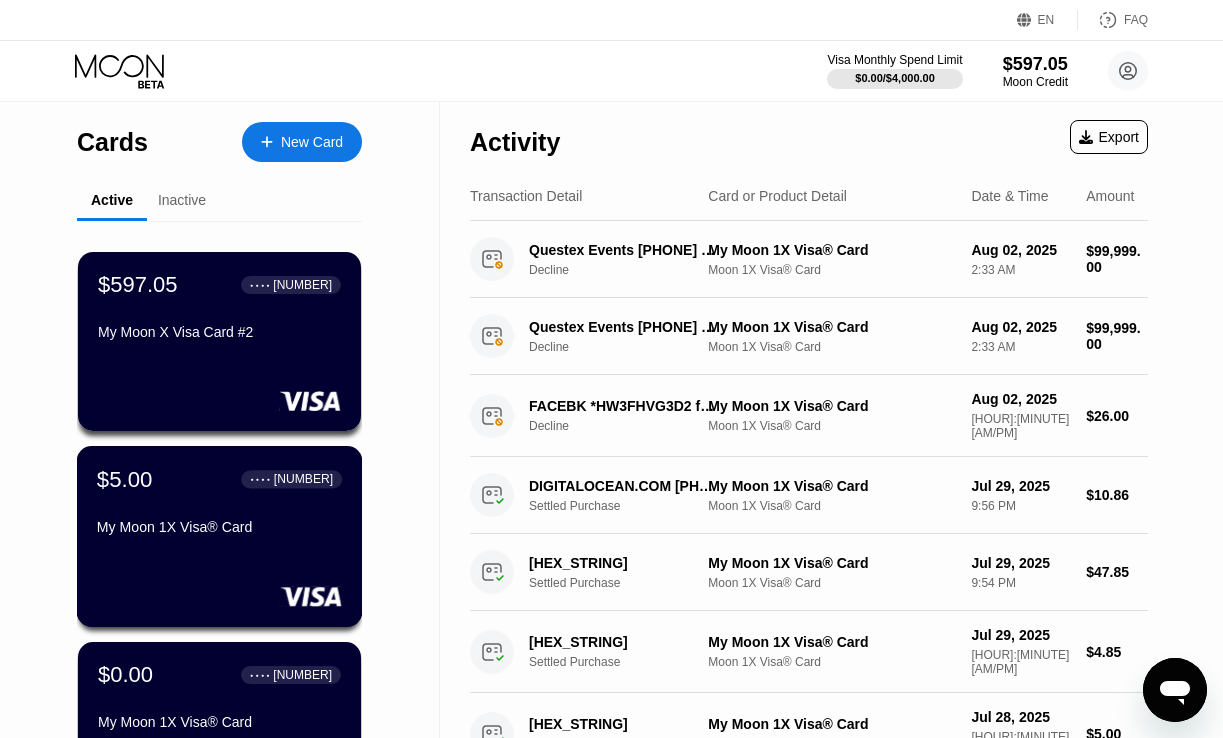 click on "My Moon 1X Visa® Card" at bounding box center [219, 527] 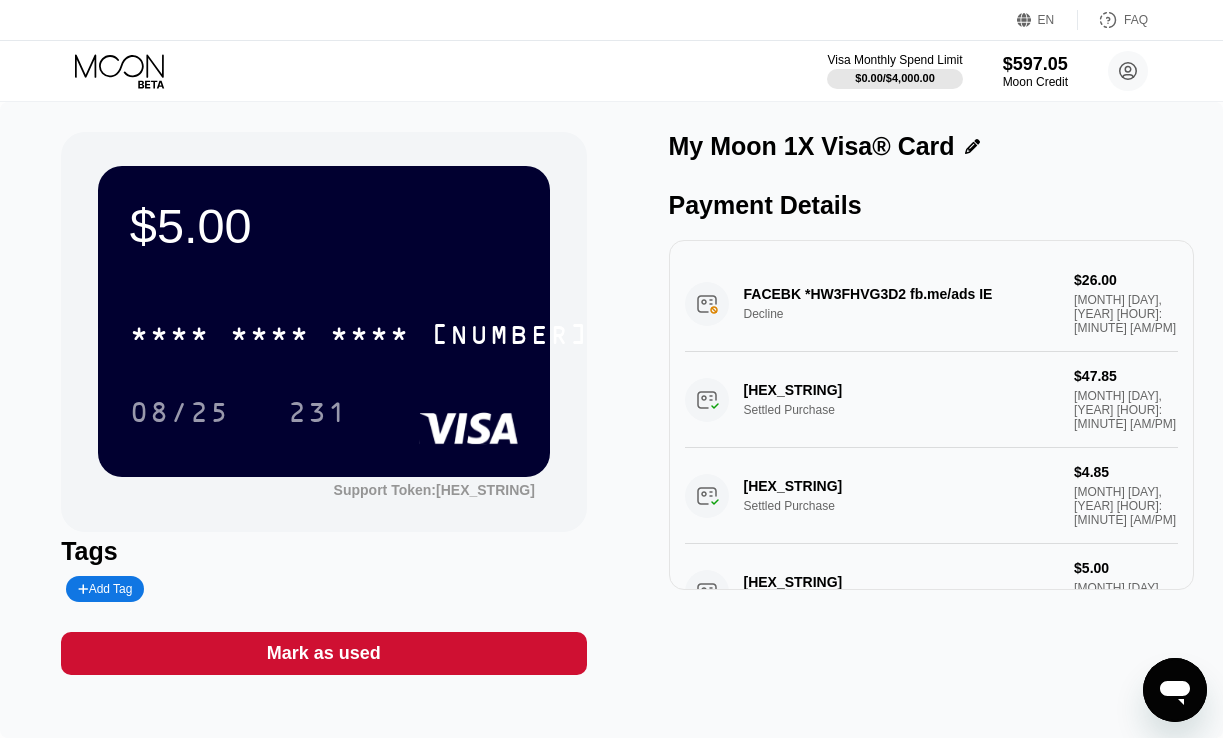 click 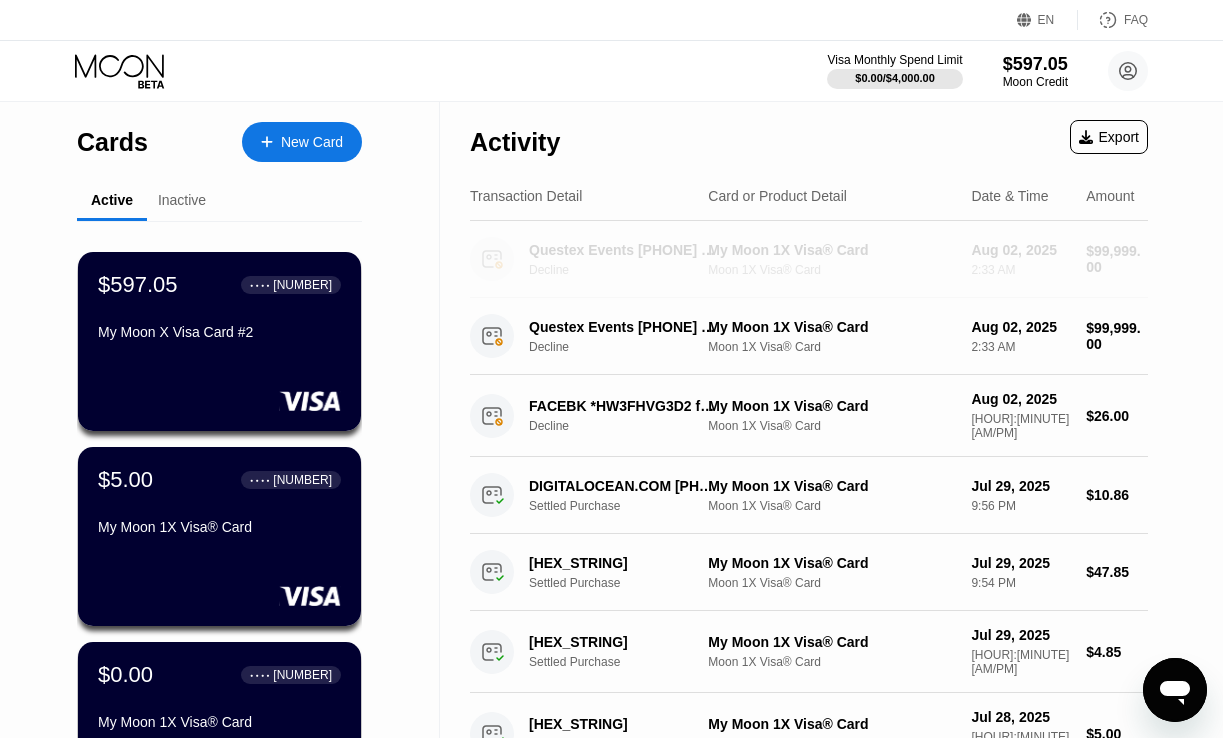 drag, startPoint x: 695, startPoint y: 258, endPoint x: 706, endPoint y: 293, distance: 36.687874 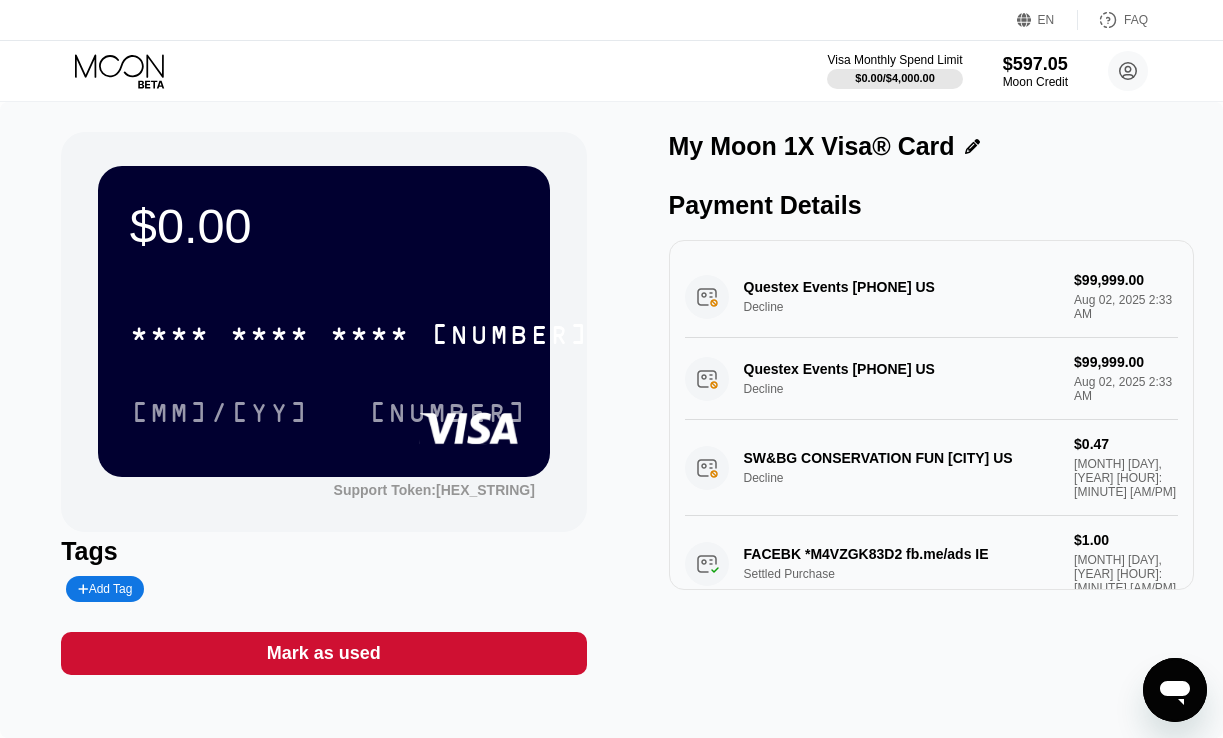 click 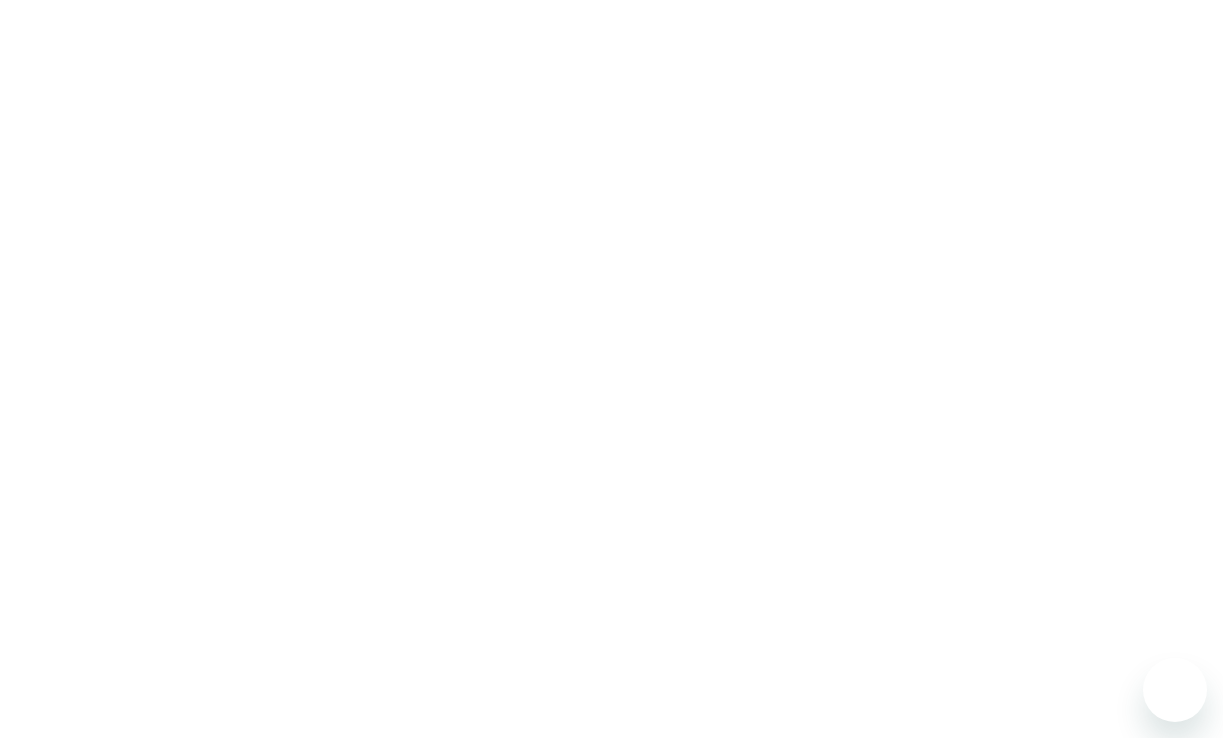 scroll, scrollTop: 0, scrollLeft: 0, axis: both 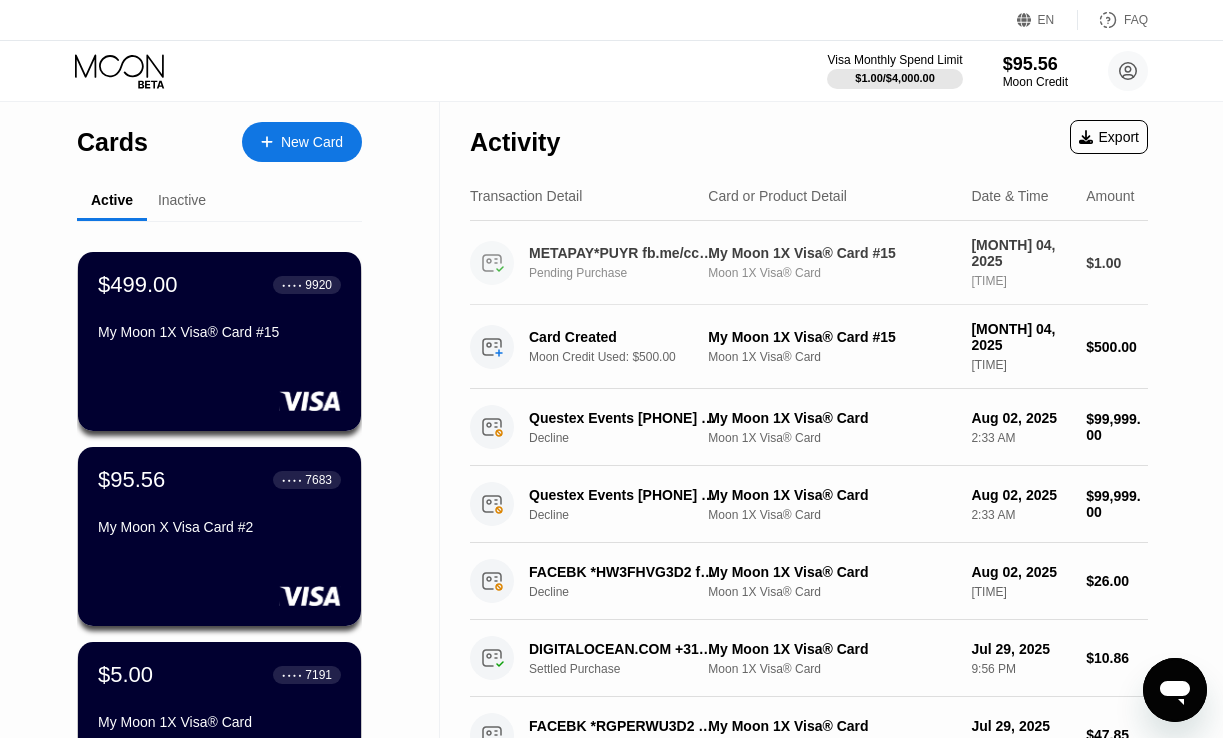 click on "METAPAY*PUYR             fb.me/cc     IE Pending Purchase My Moon 1X Visa® Card #15 Moon 1X Visa® Card [MONTH] 04, 2025 [TIME] $1.00" at bounding box center [809, 263] 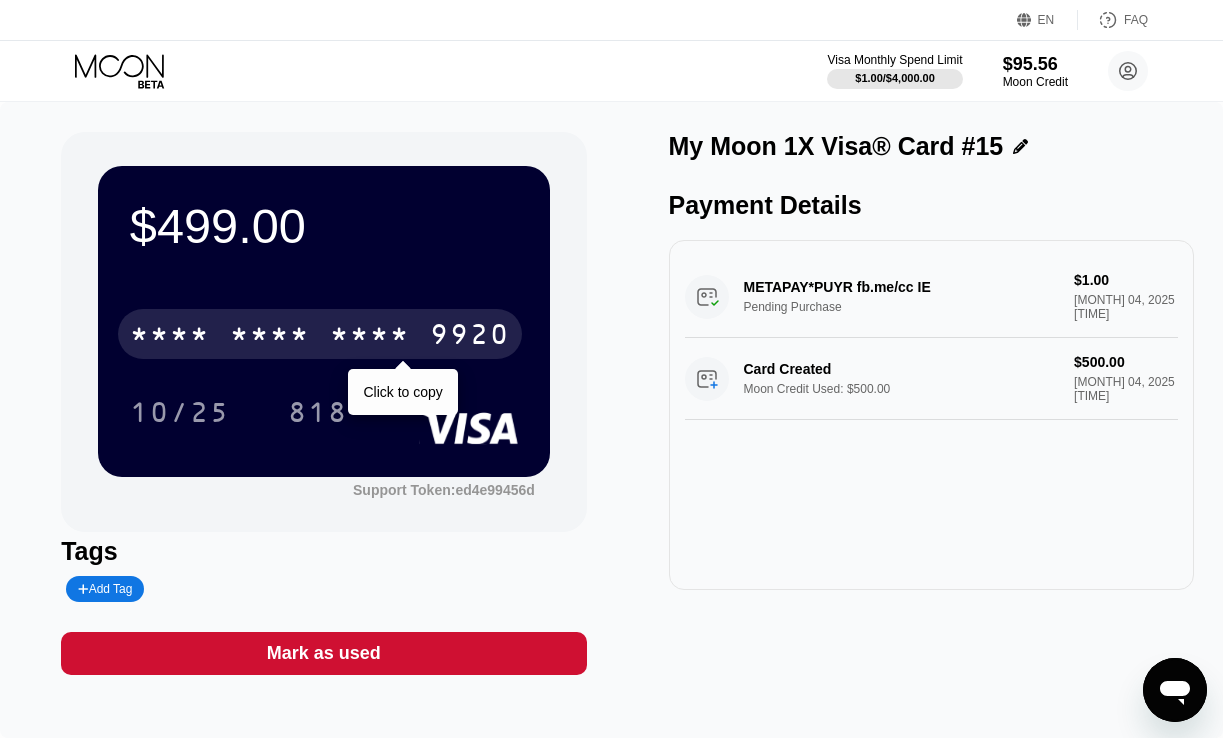 click on "9920" at bounding box center (470, 337) 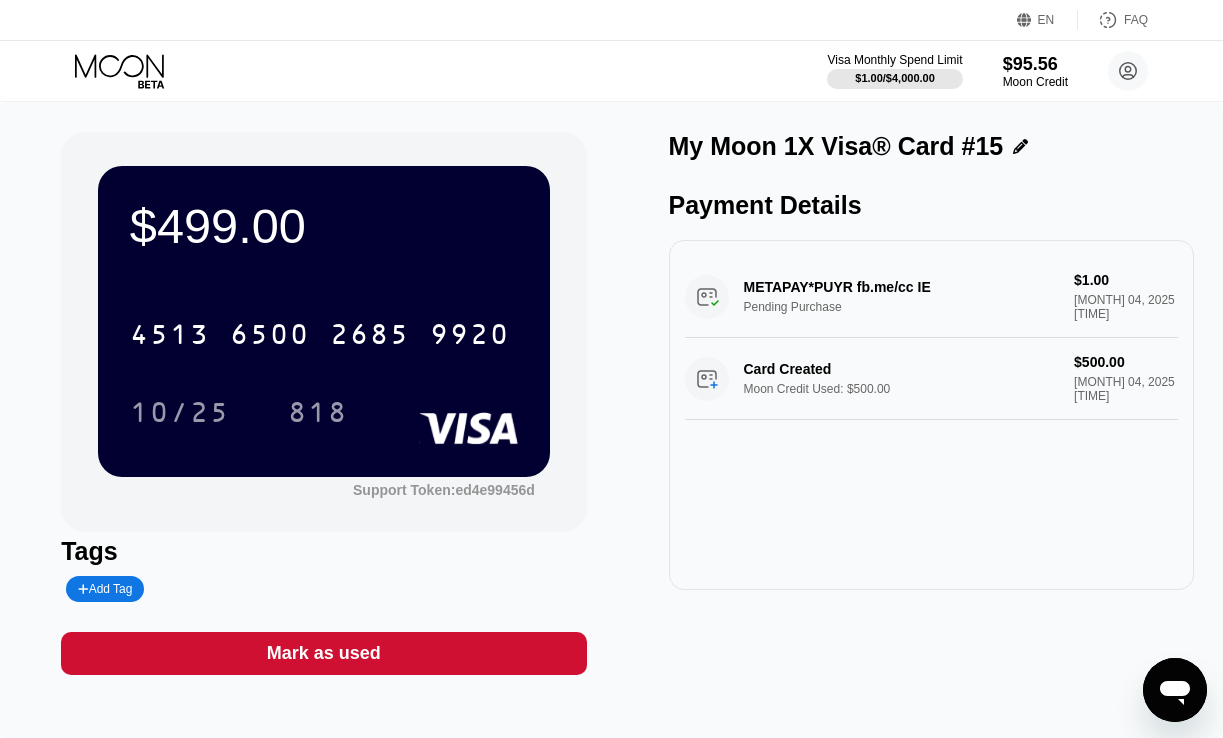 click 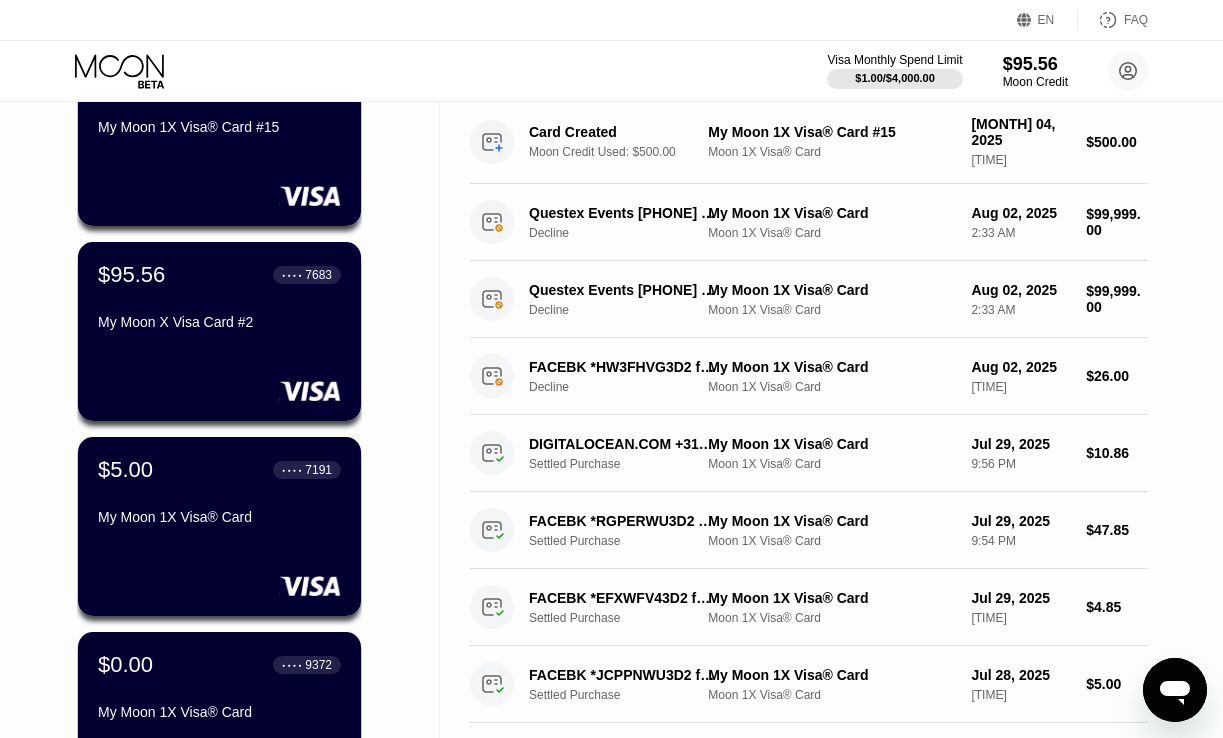 scroll, scrollTop: 207, scrollLeft: 0, axis: vertical 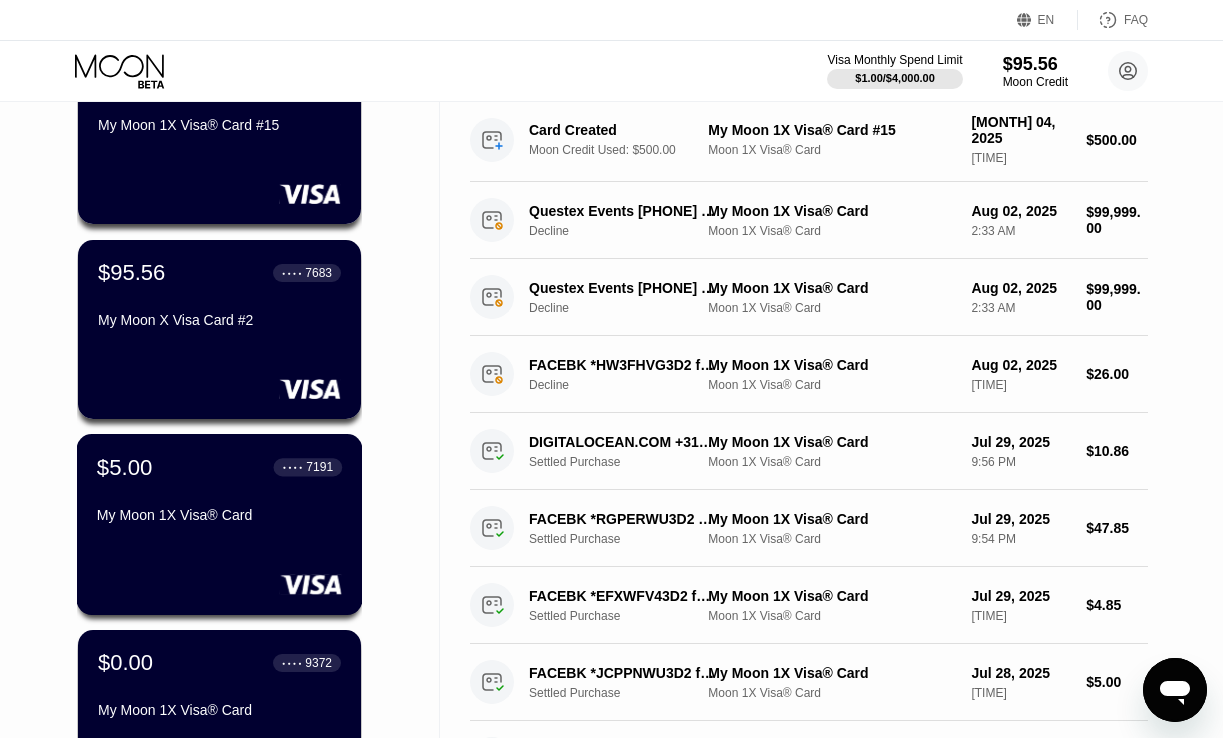 click on "My Moon 1X Visa® Card" at bounding box center (219, 519) 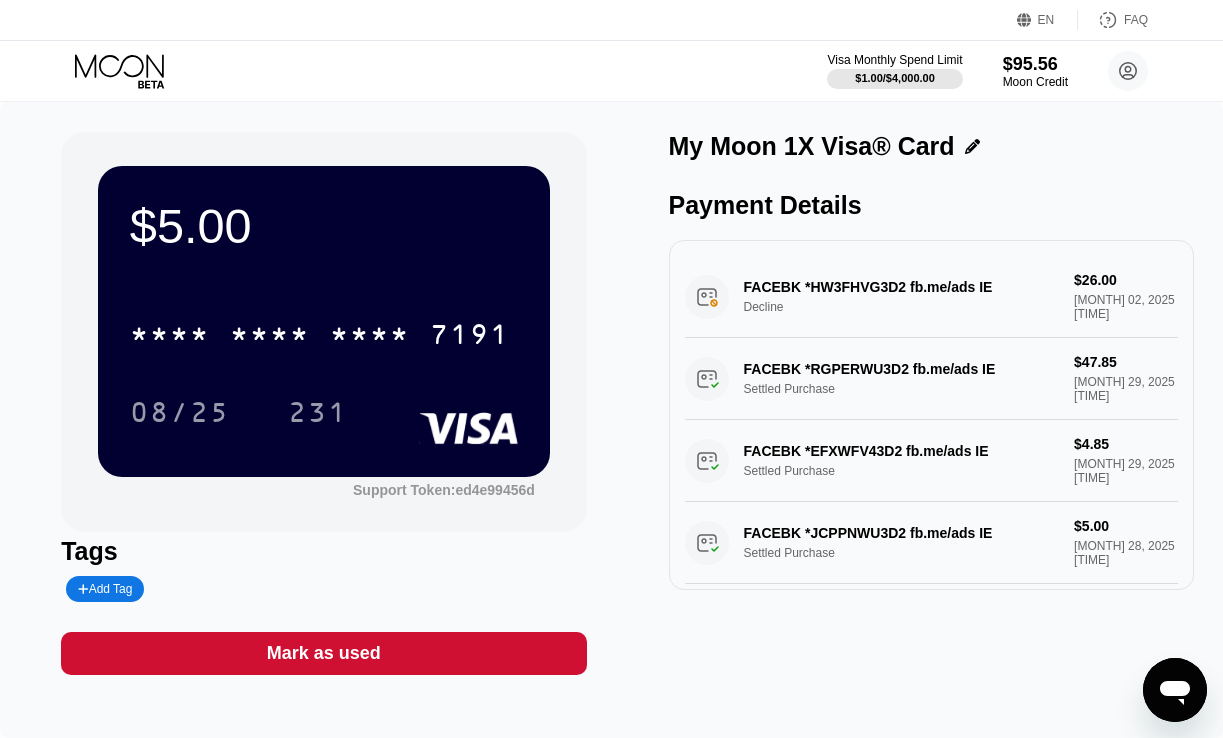 click 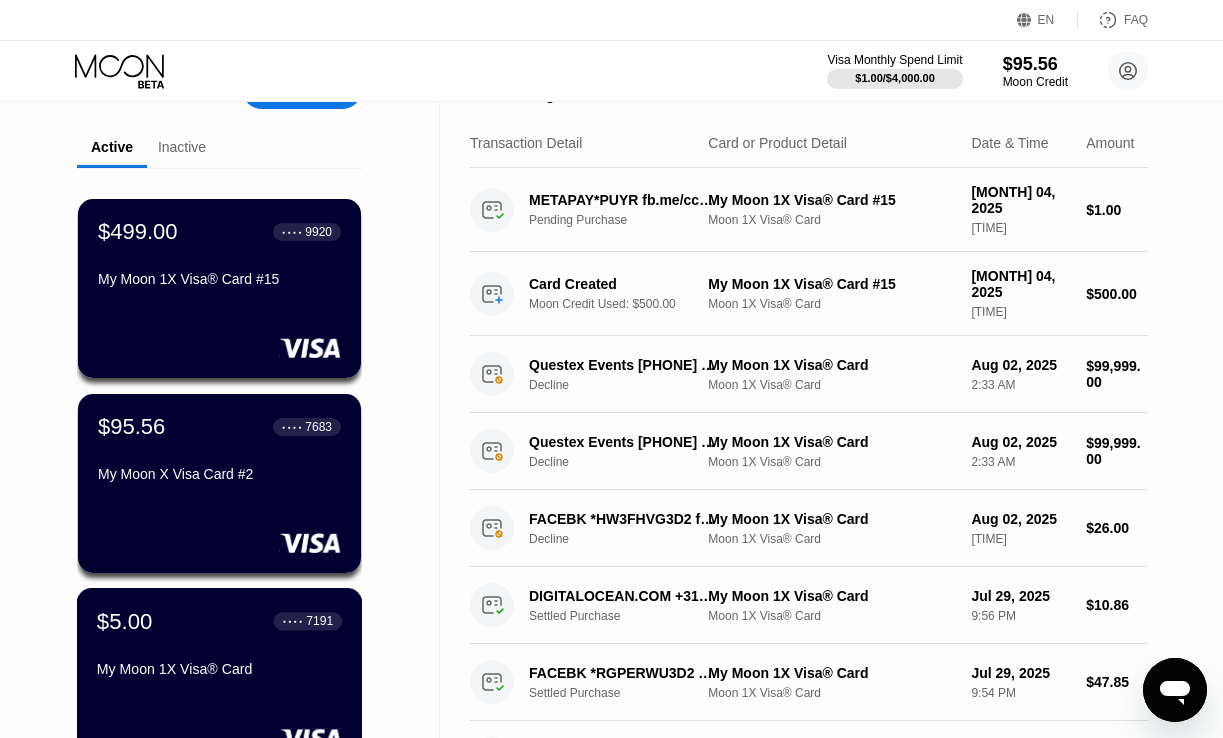 scroll, scrollTop: 51, scrollLeft: 0, axis: vertical 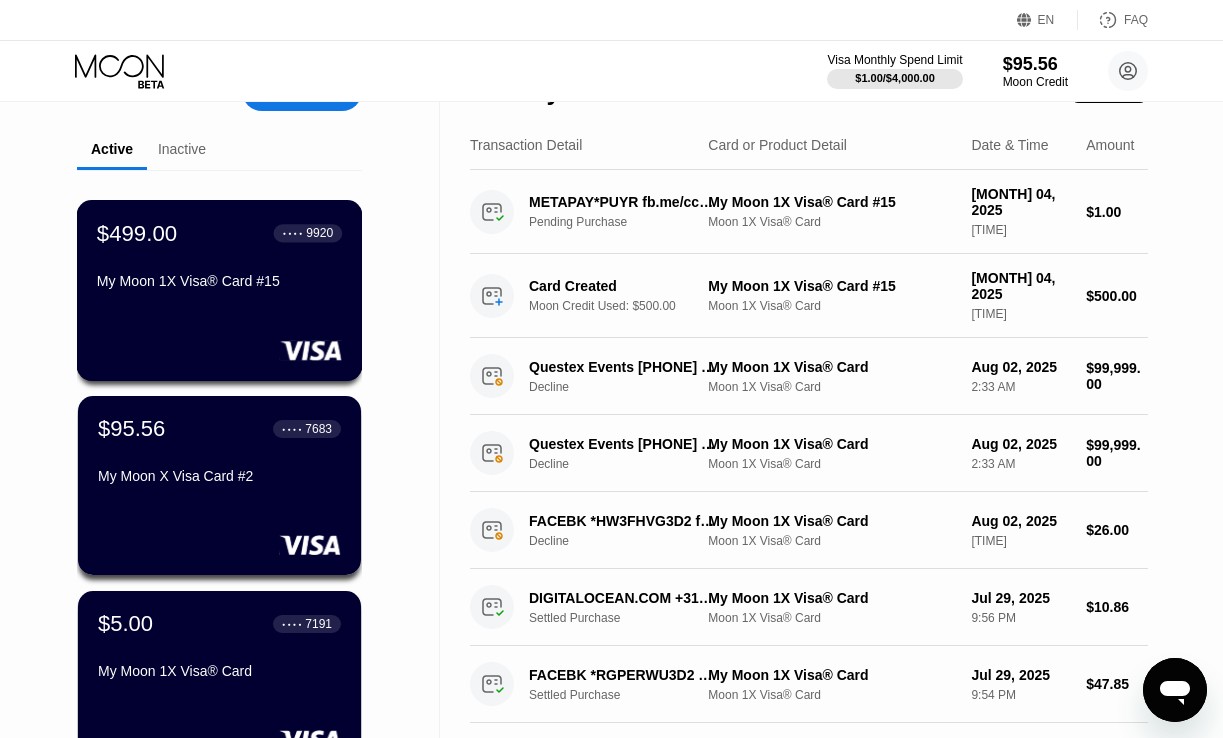 click on "My Moon 1X Visa® Card #15" at bounding box center (219, 281) 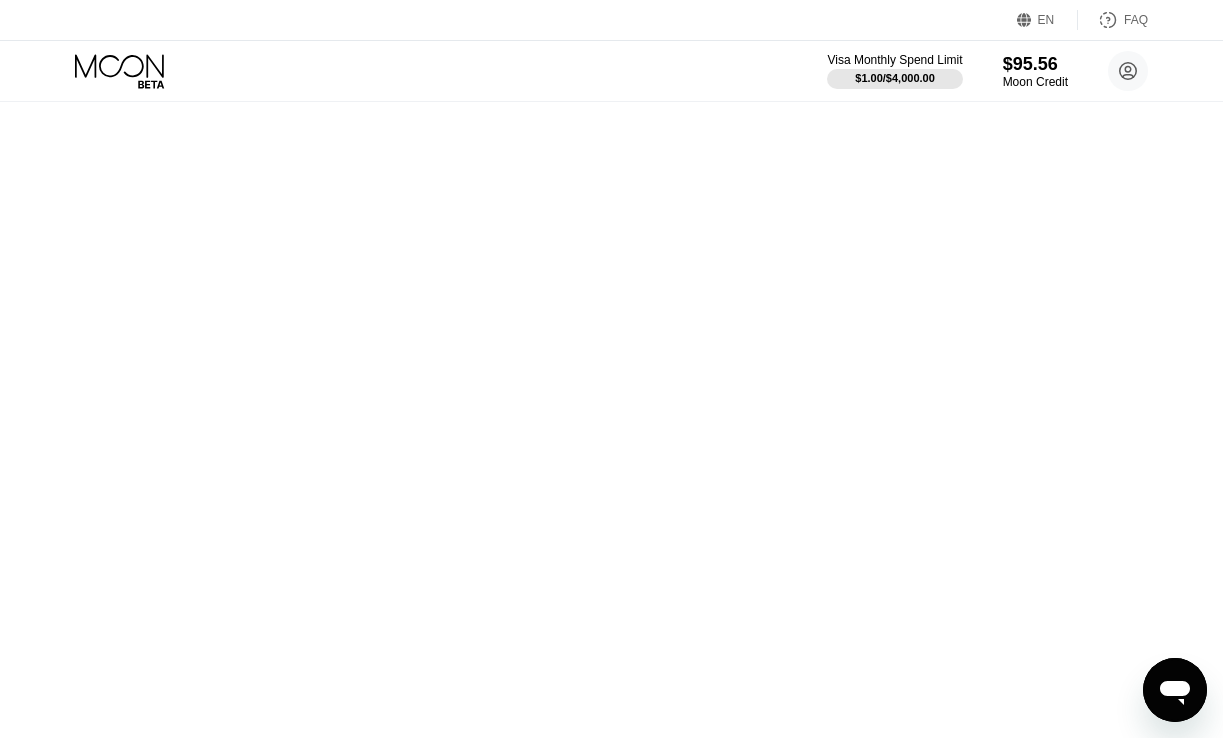scroll, scrollTop: 0, scrollLeft: 0, axis: both 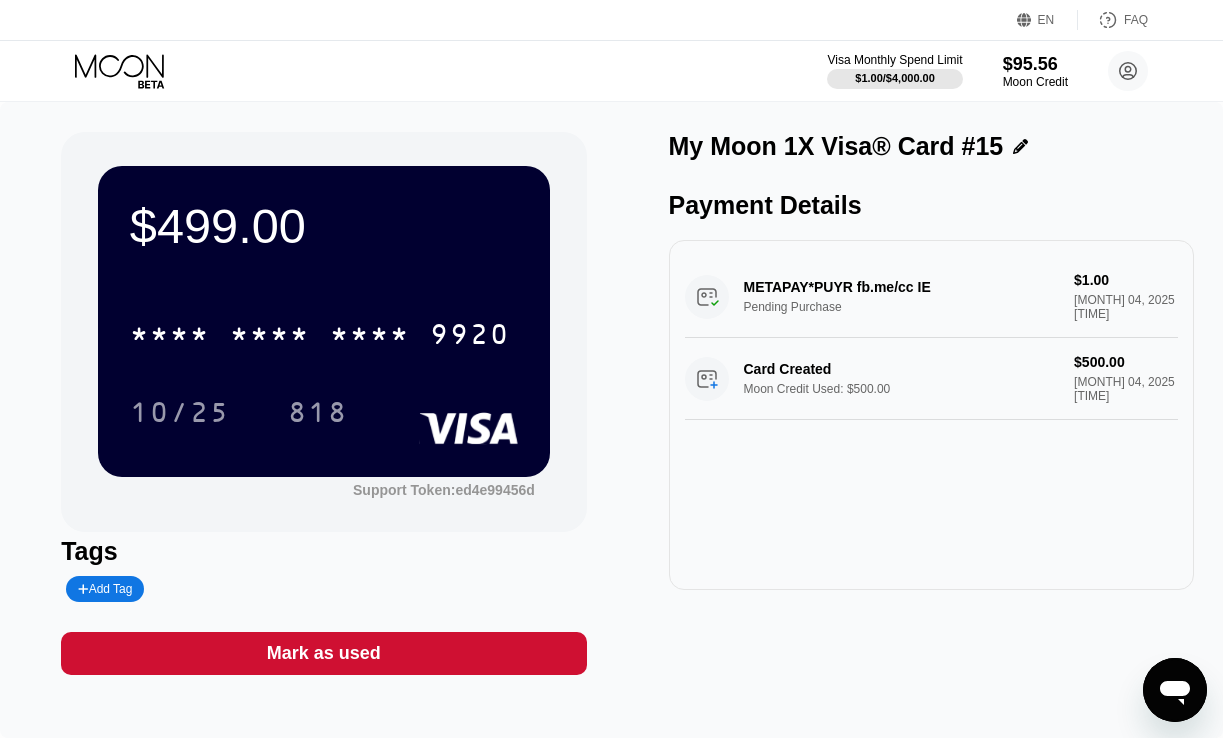 click 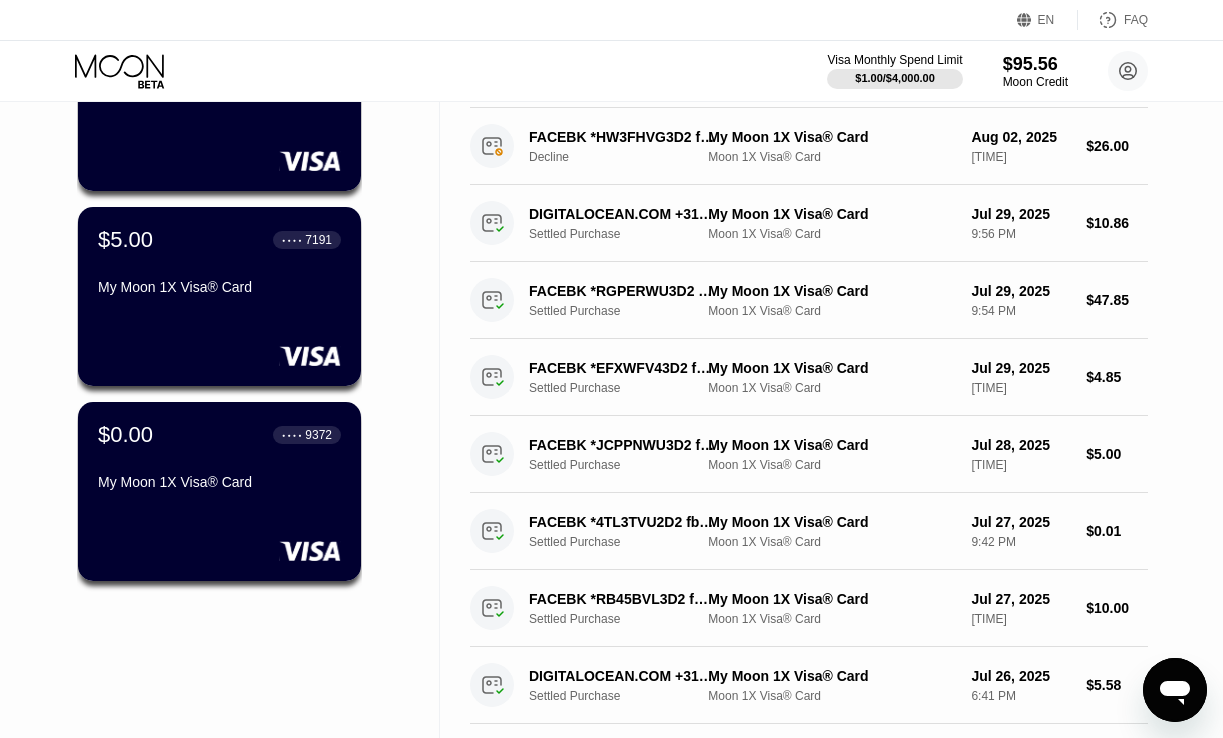 scroll, scrollTop: 442, scrollLeft: 0, axis: vertical 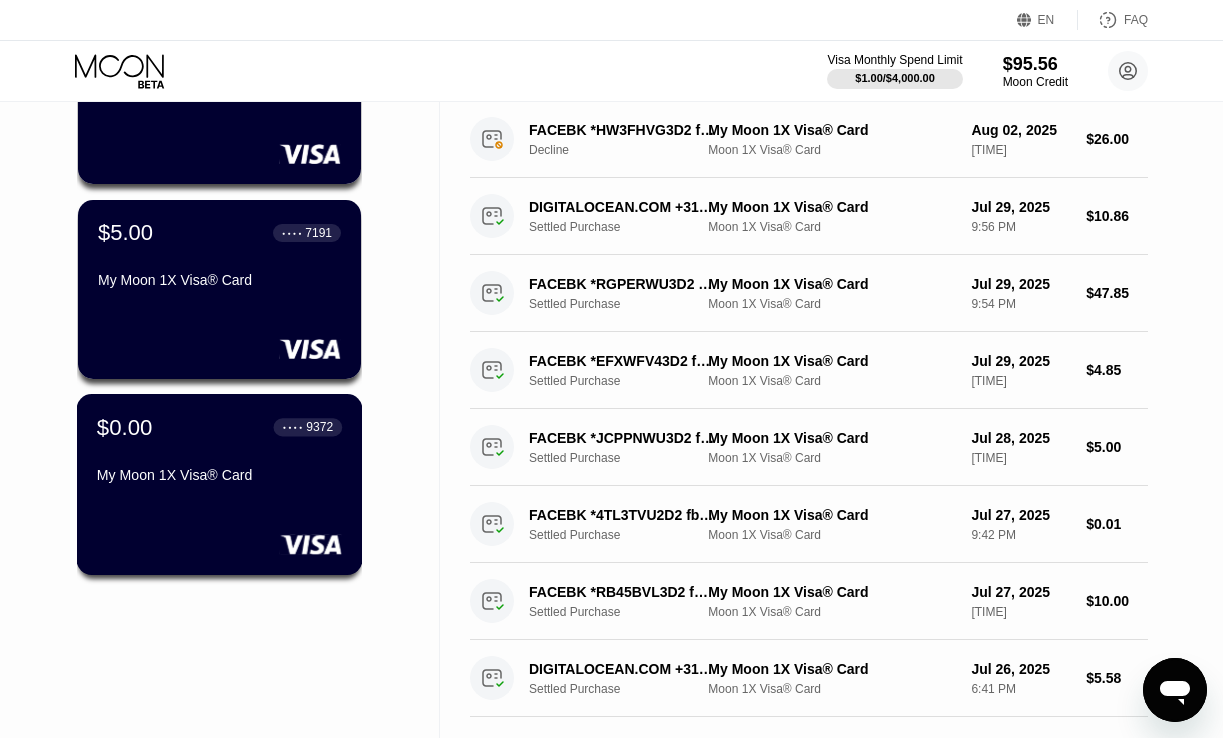 click on "My Moon 1X Visa® Card" at bounding box center (219, 475) 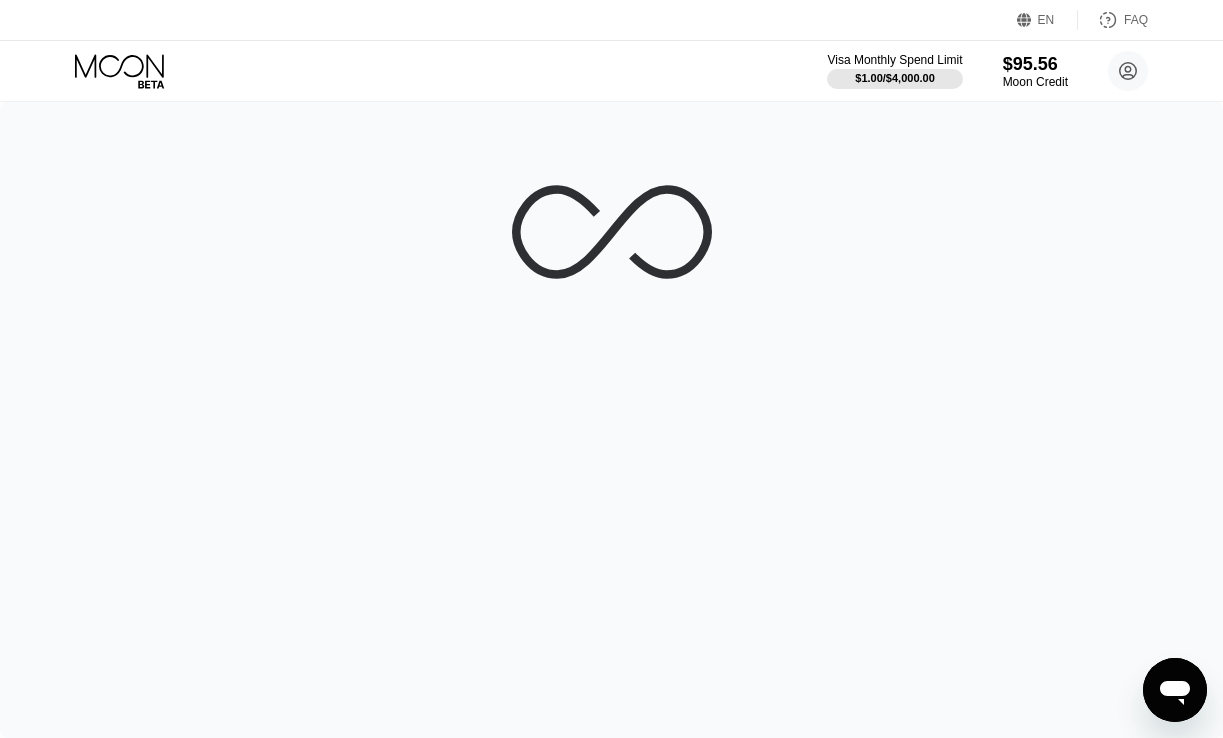 scroll, scrollTop: 0, scrollLeft: 0, axis: both 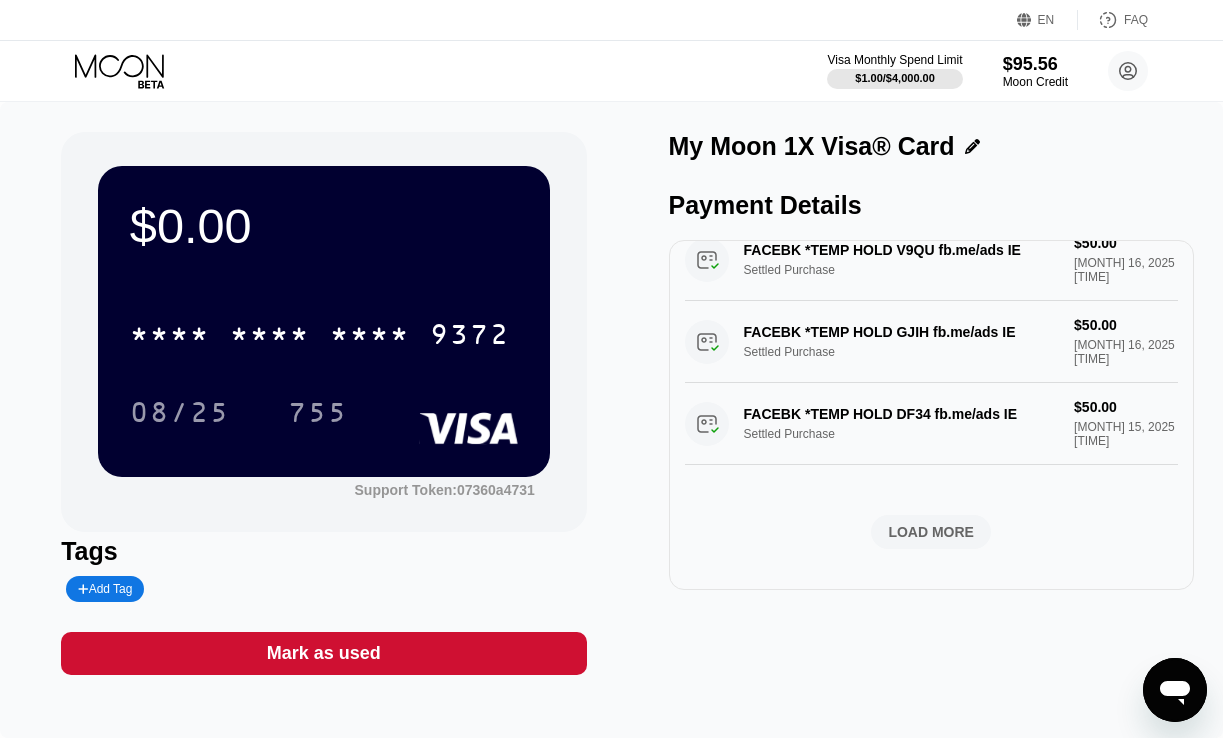 click on "LOAD MORE" at bounding box center (931, 532) 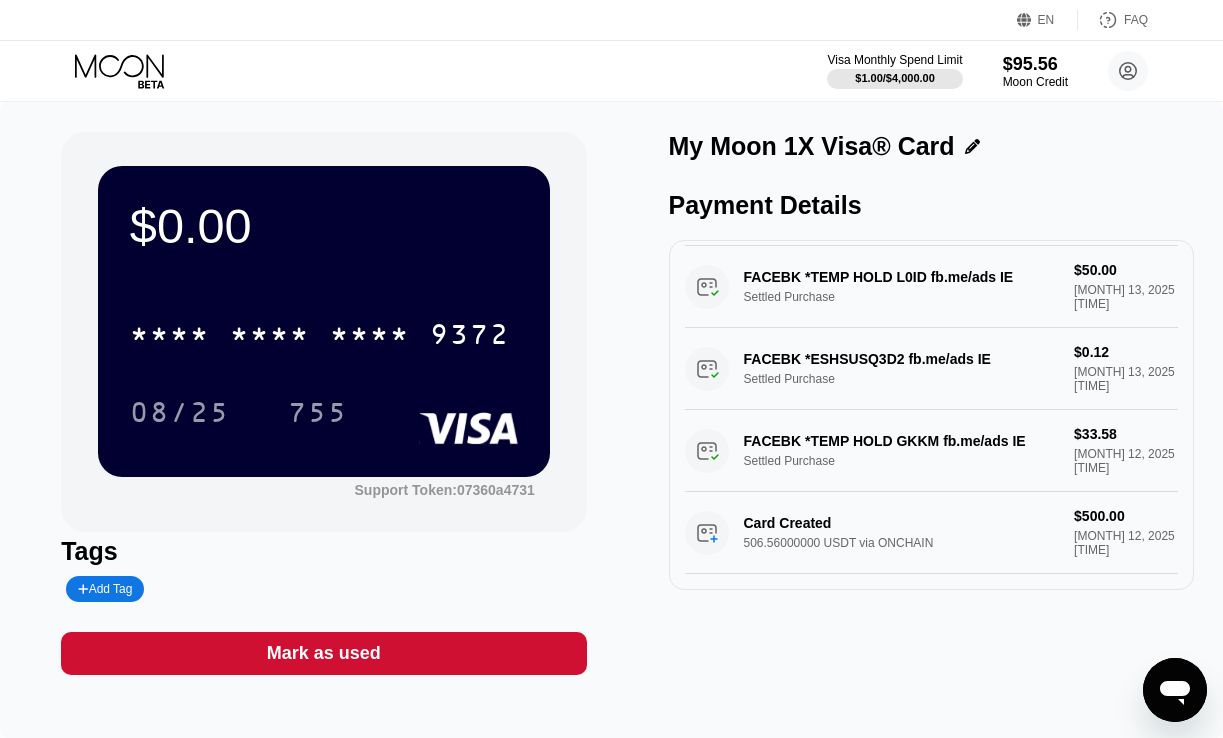 scroll, scrollTop: 1127, scrollLeft: 0, axis: vertical 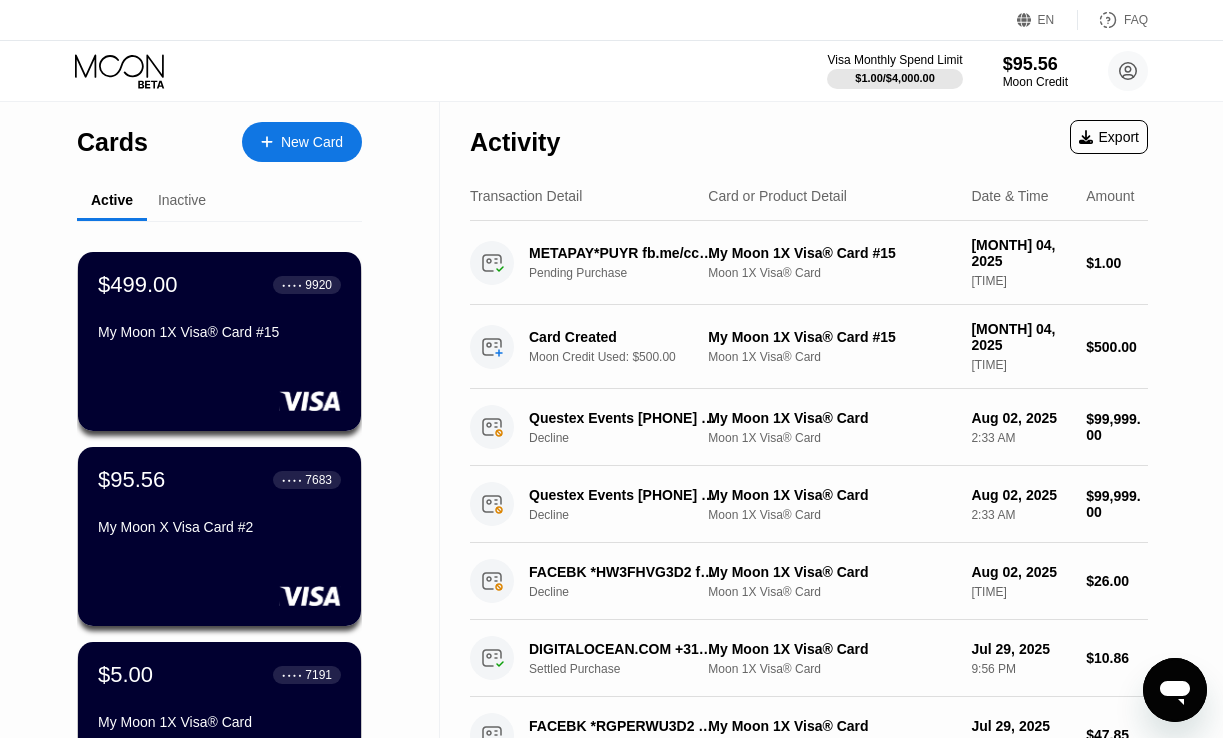 click on "Inactive" at bounding box center [182, 200] 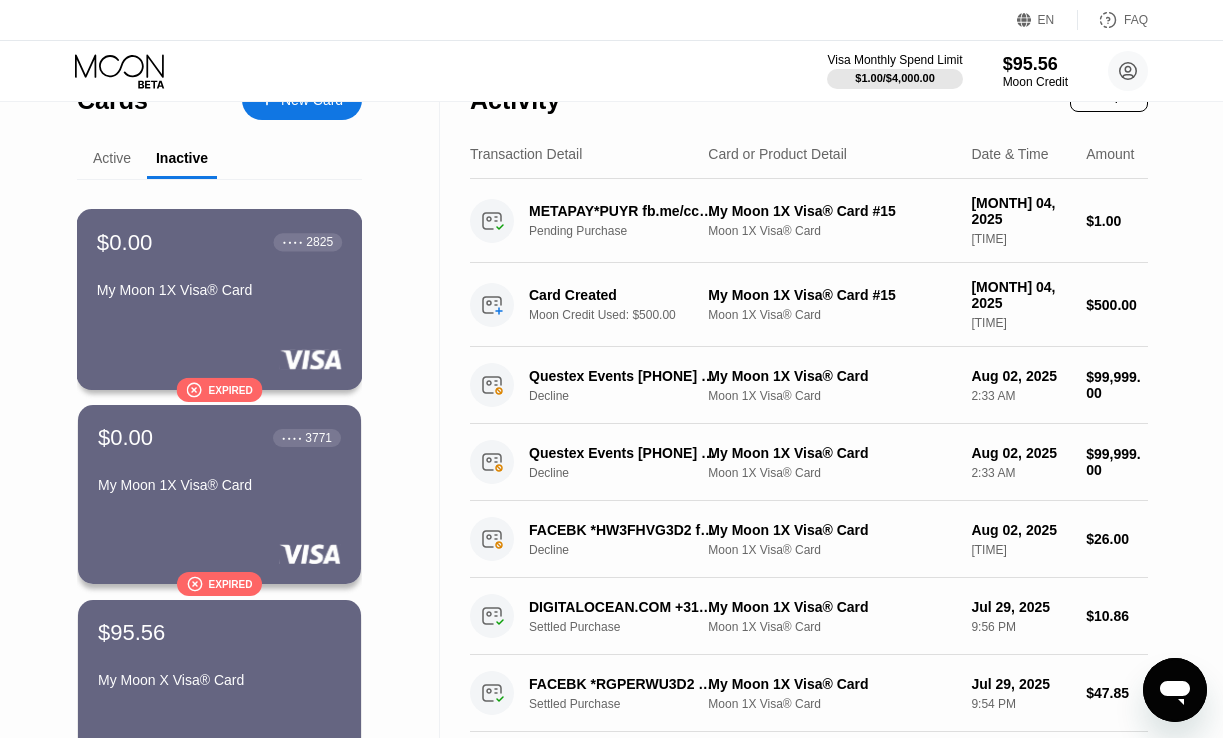 scroll, scrollTop: 46, scrollLeft: 0, axis: vertical 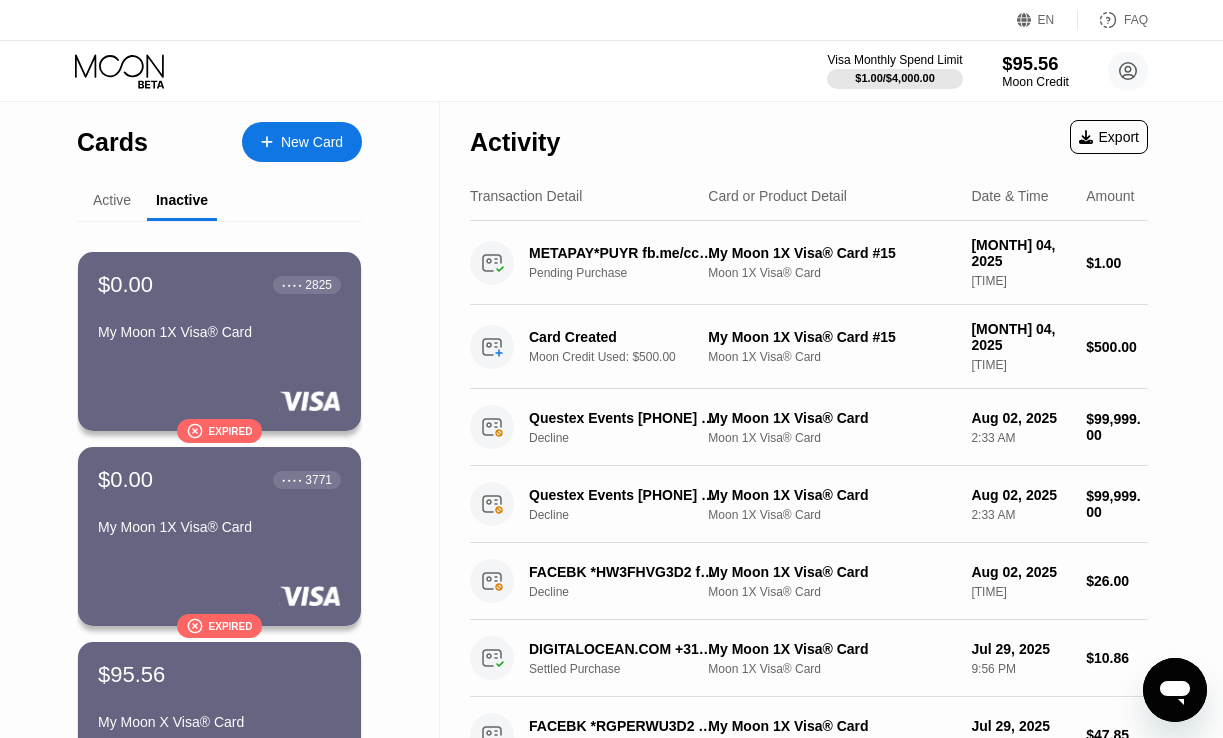 click on "$95.56" at bounding box center (1035, 63) 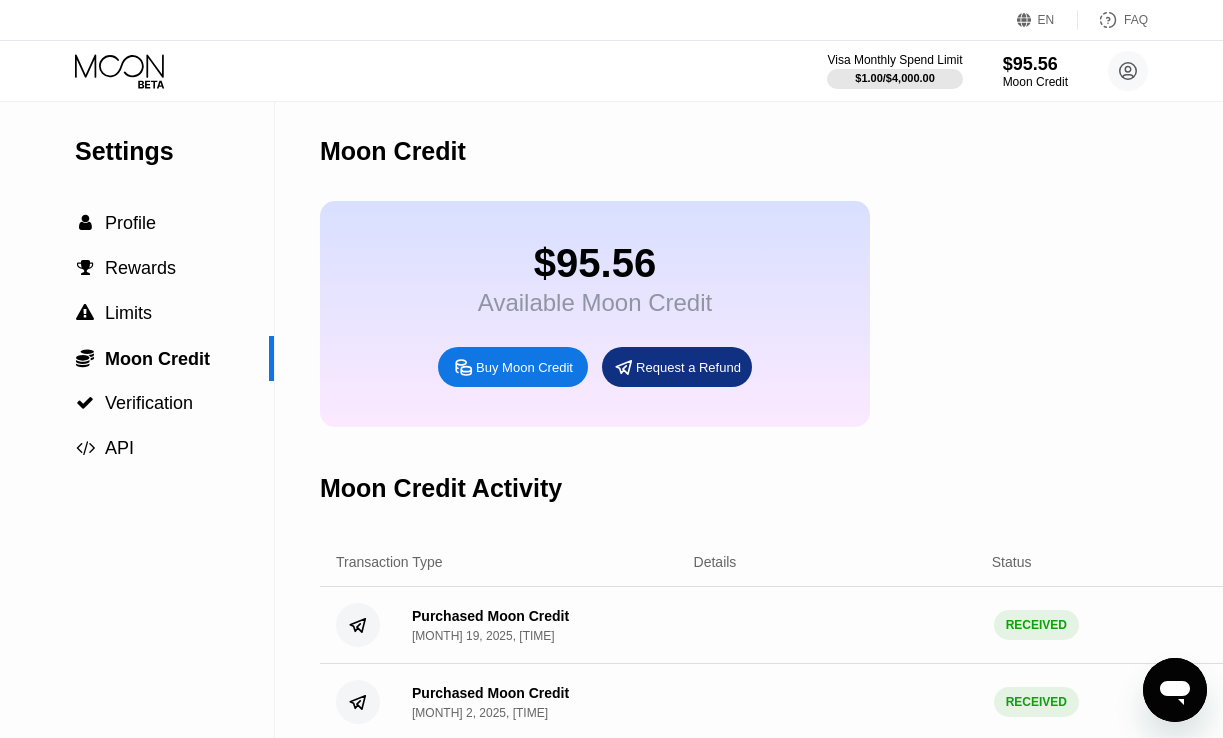scroll, scrollTop: 0, scrollLeft: 0, axis: both 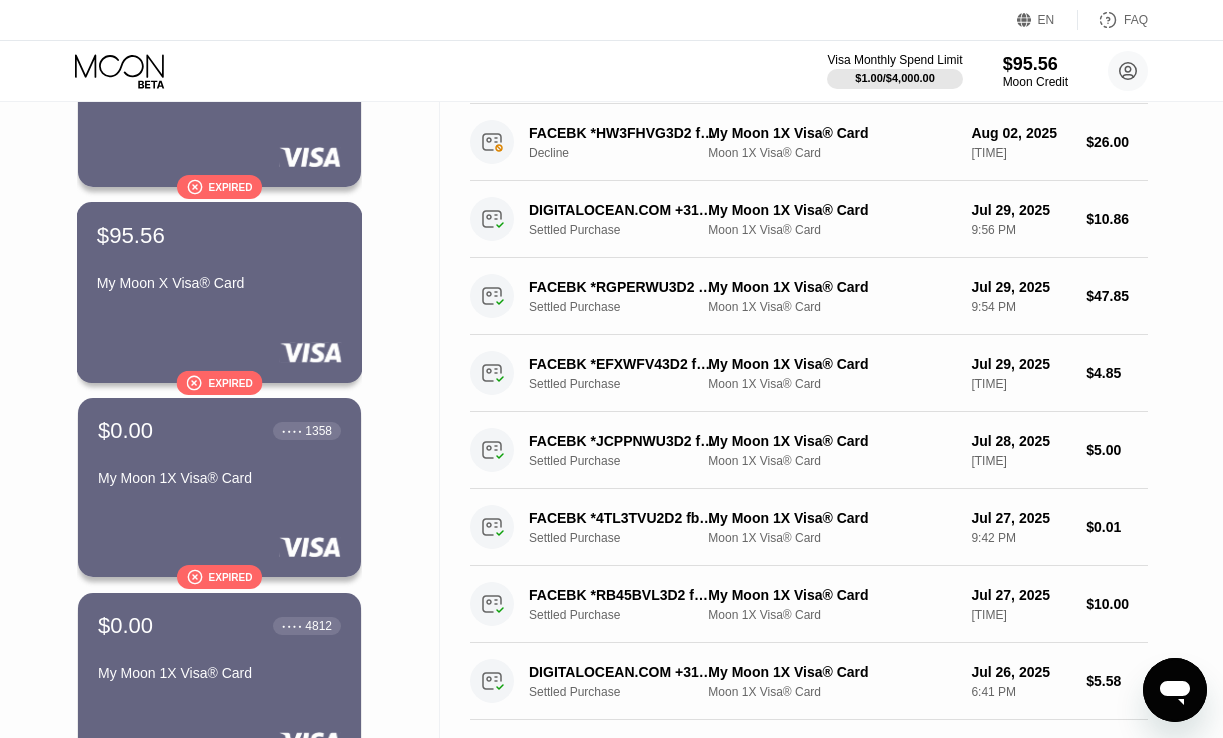 click on "$95.56 My Moon X Visa® Card  Expired" at bounding box center (220, 292) 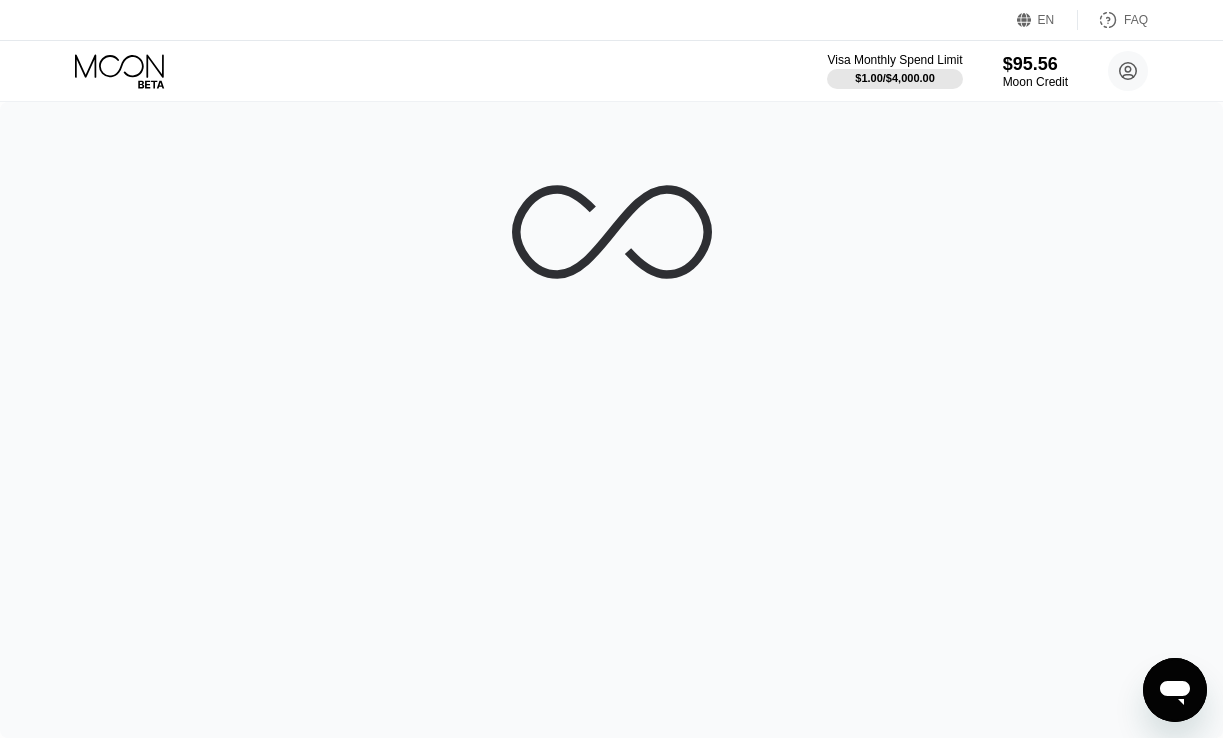 scroll, scrollTop: 0, scrollLeft: 0, axis: both 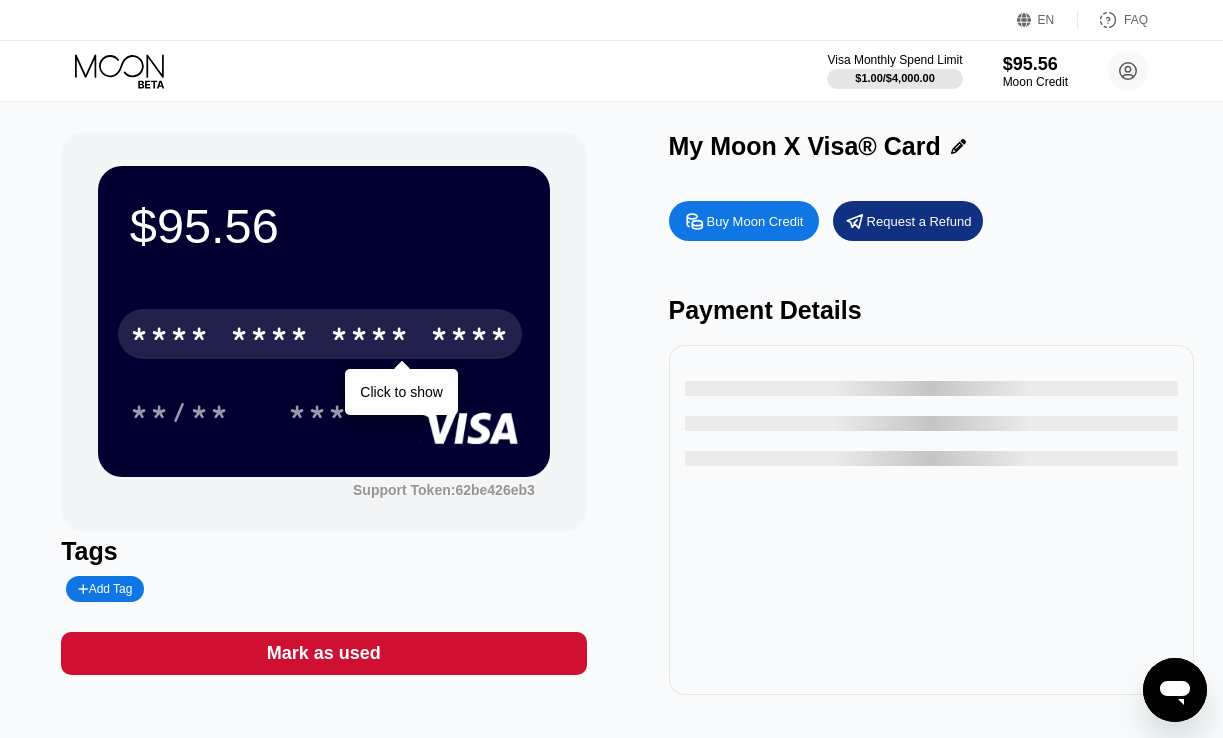 click on "* * * * * * * * * * * * ****" at bounding box center (320, 334) 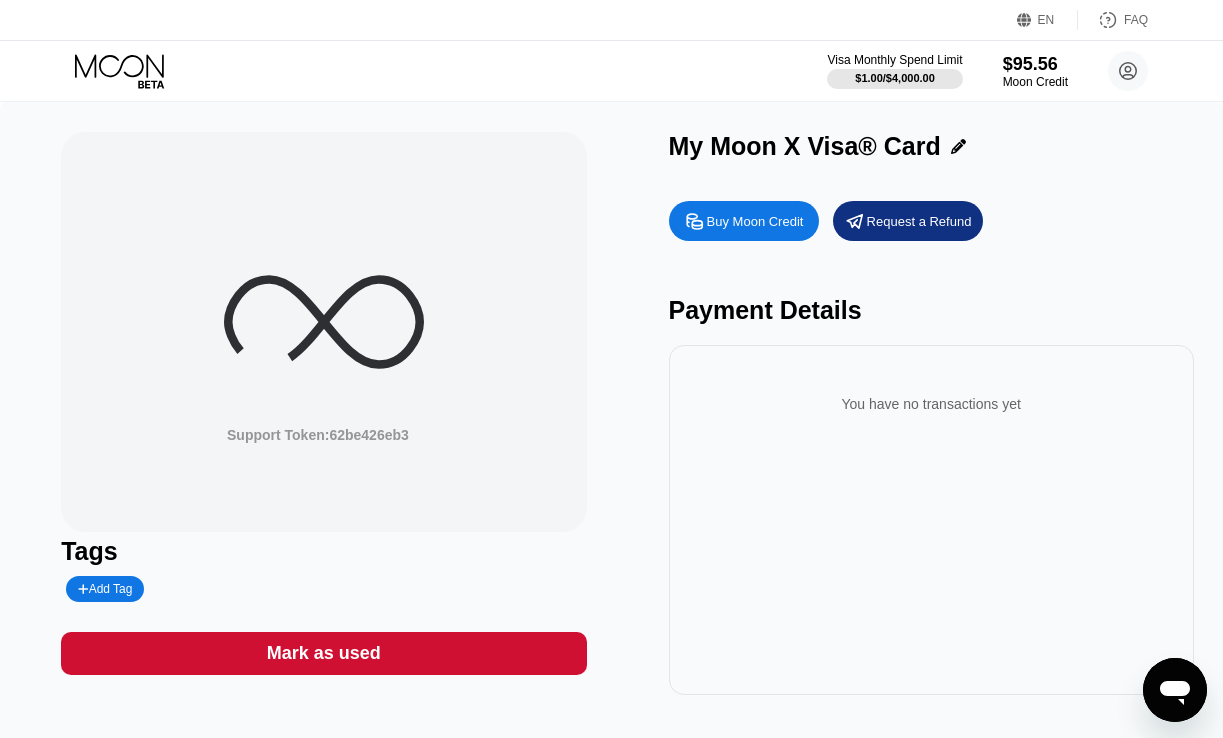 click on "$1.00 / $4,000.00 $95.56 Moon Credit [EMAIL]  Home Settings Support Careers About Us Log out Privacy policy Terms" at bounding box center [611, 71] 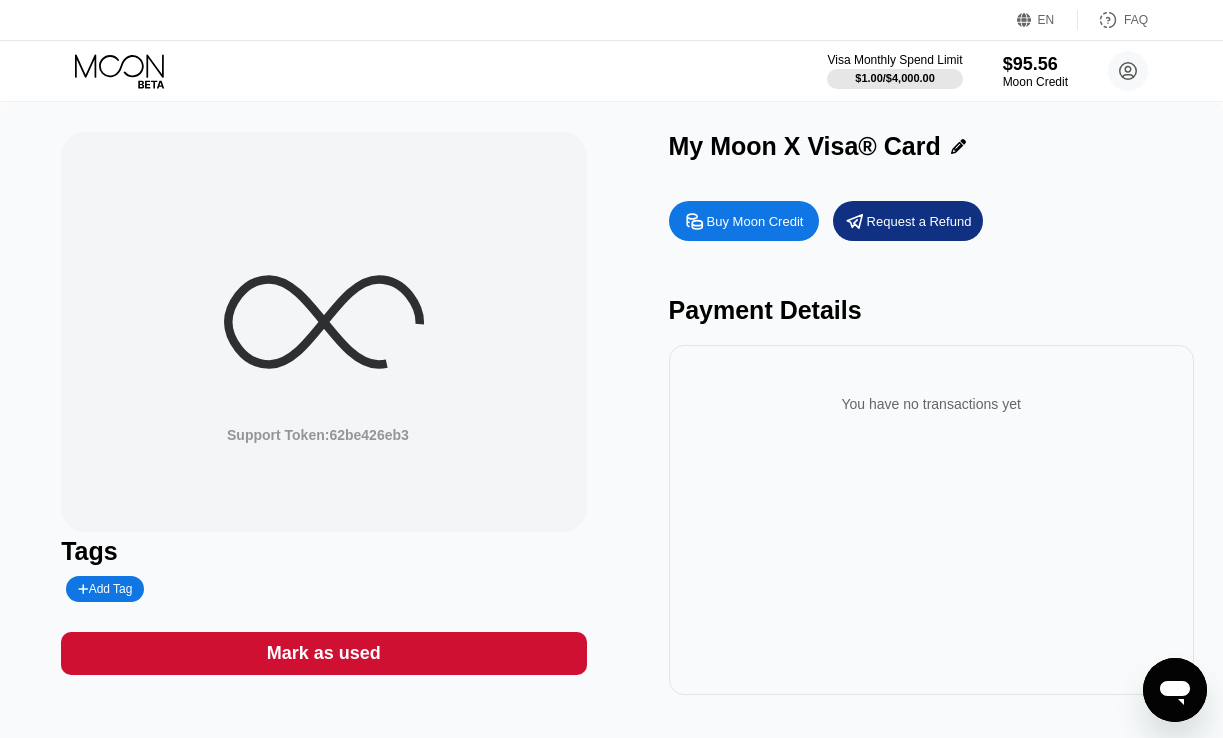 click 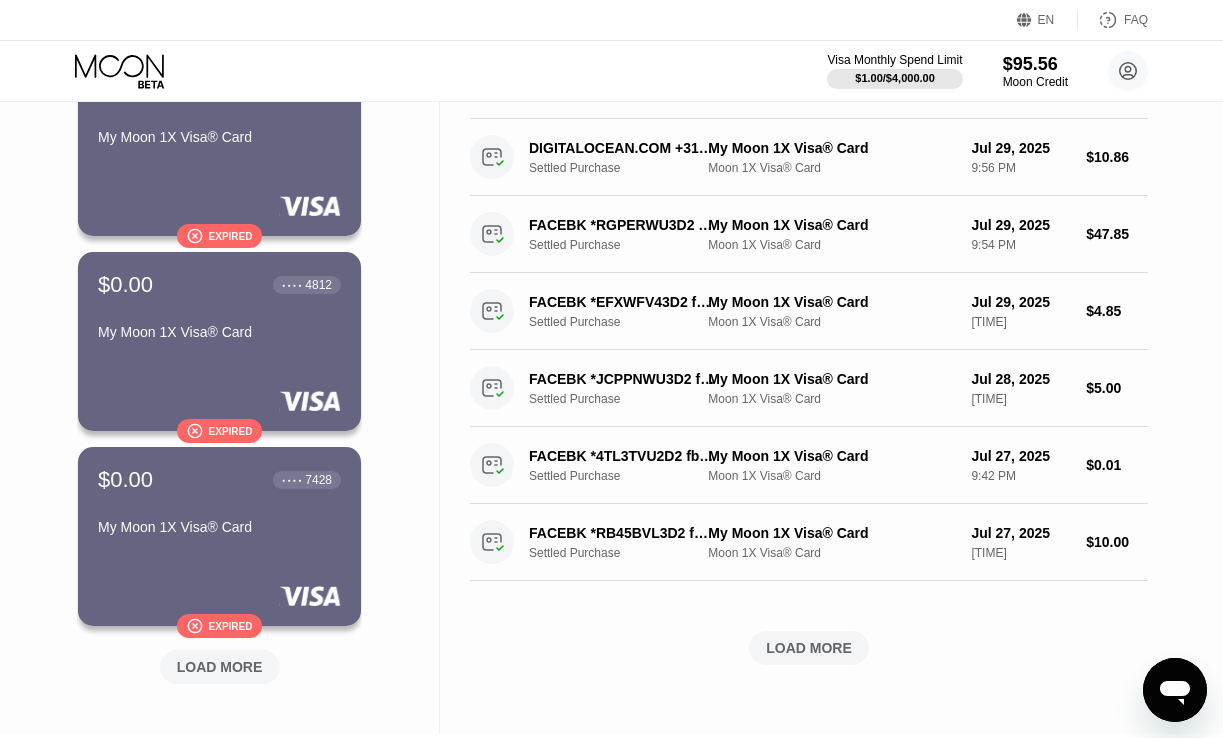 scroll, scrollTop: 608, scrollLeft: 0, axis: vertical 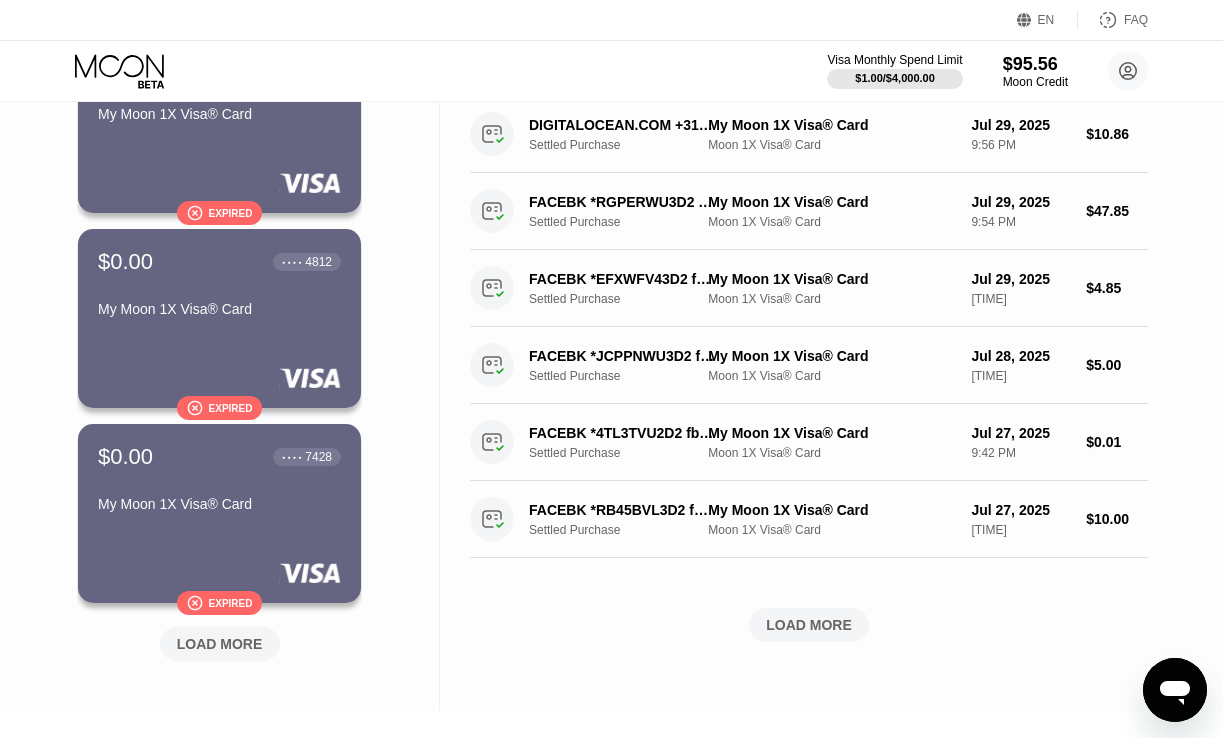 click on "LOAD MORE" at bounding box center [220, 644] 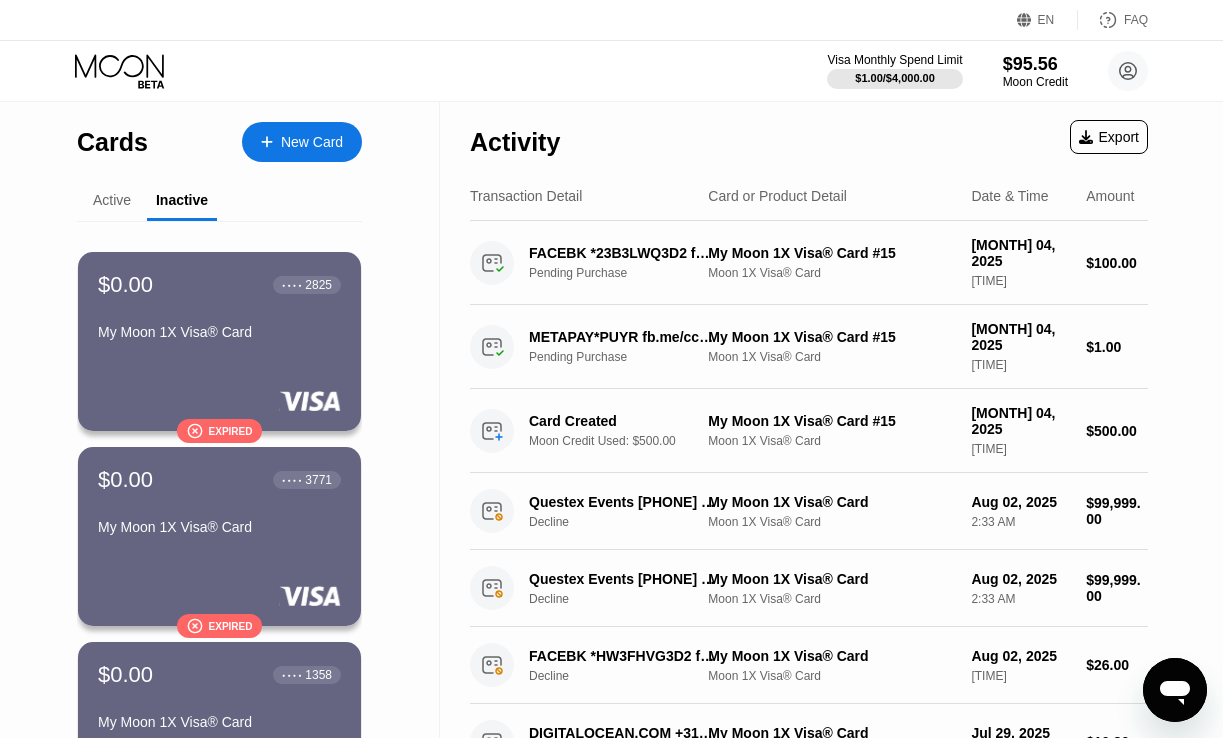 scroll, scrollTop: 0, scrollLeft: 0, axis: both 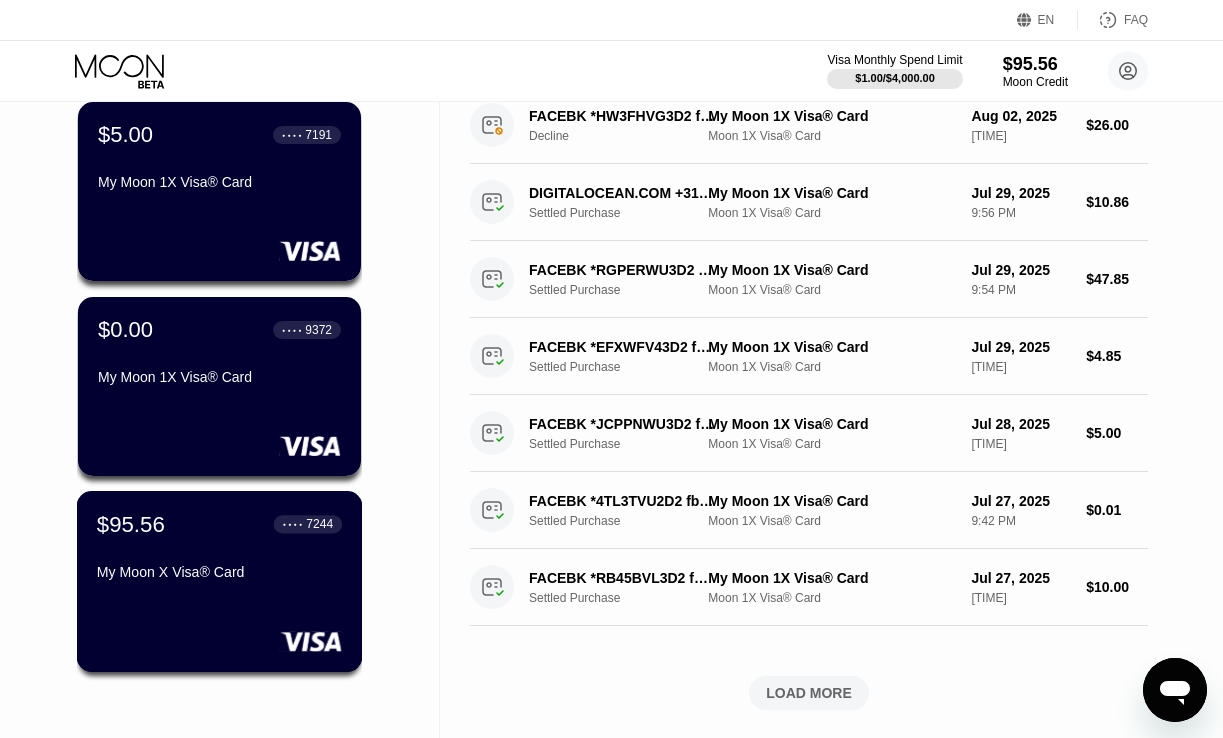 click on "My Moon X Visa® Card" at bounding box center (219, 576) 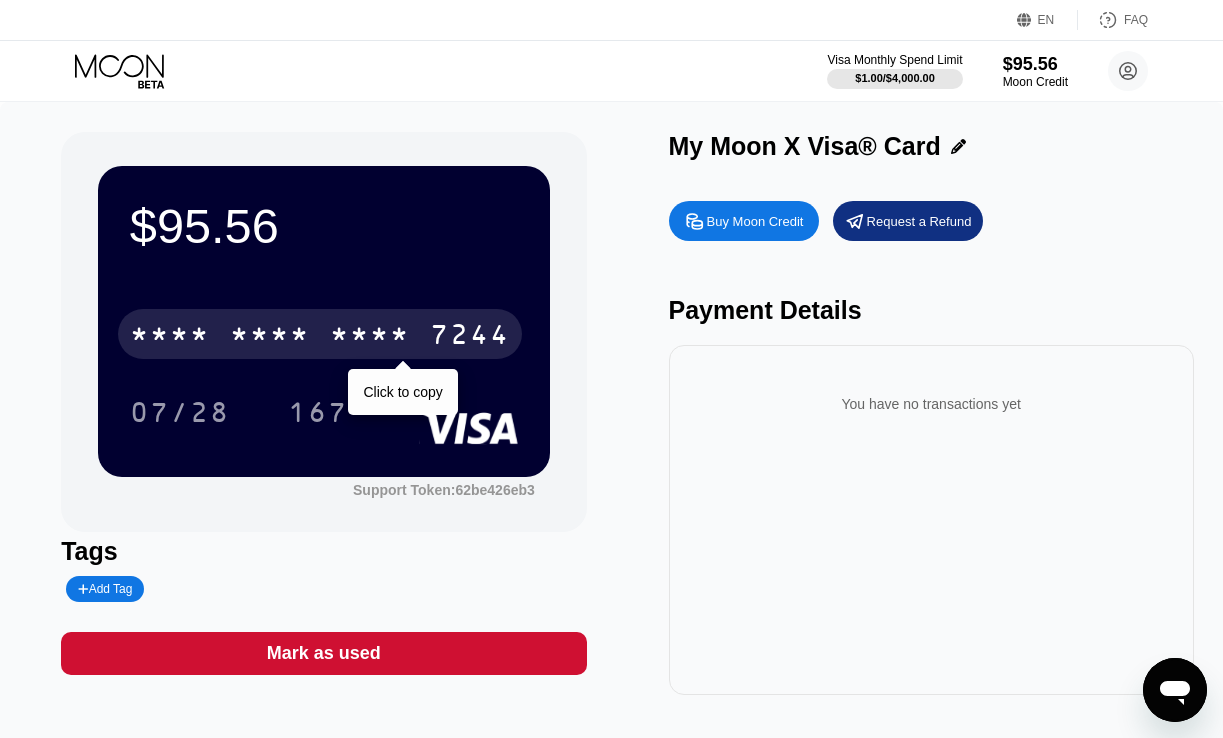 click on "7244" at bounding box center (470, 337) 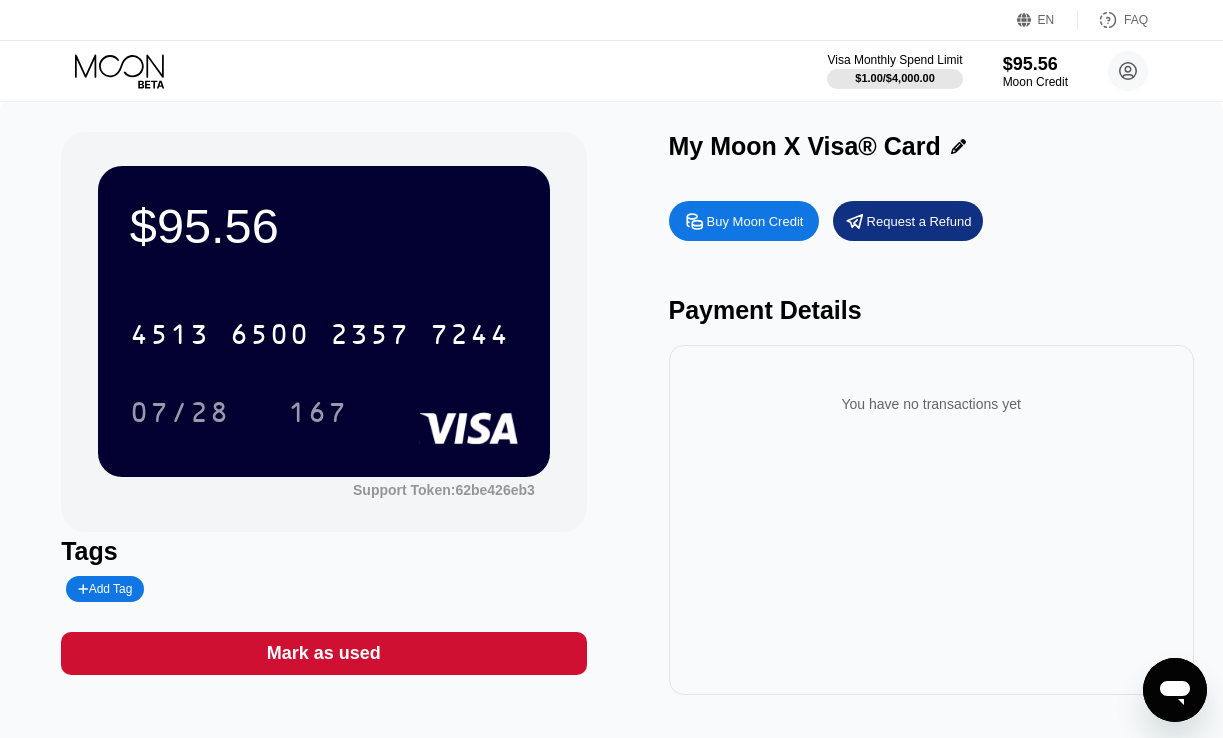 click 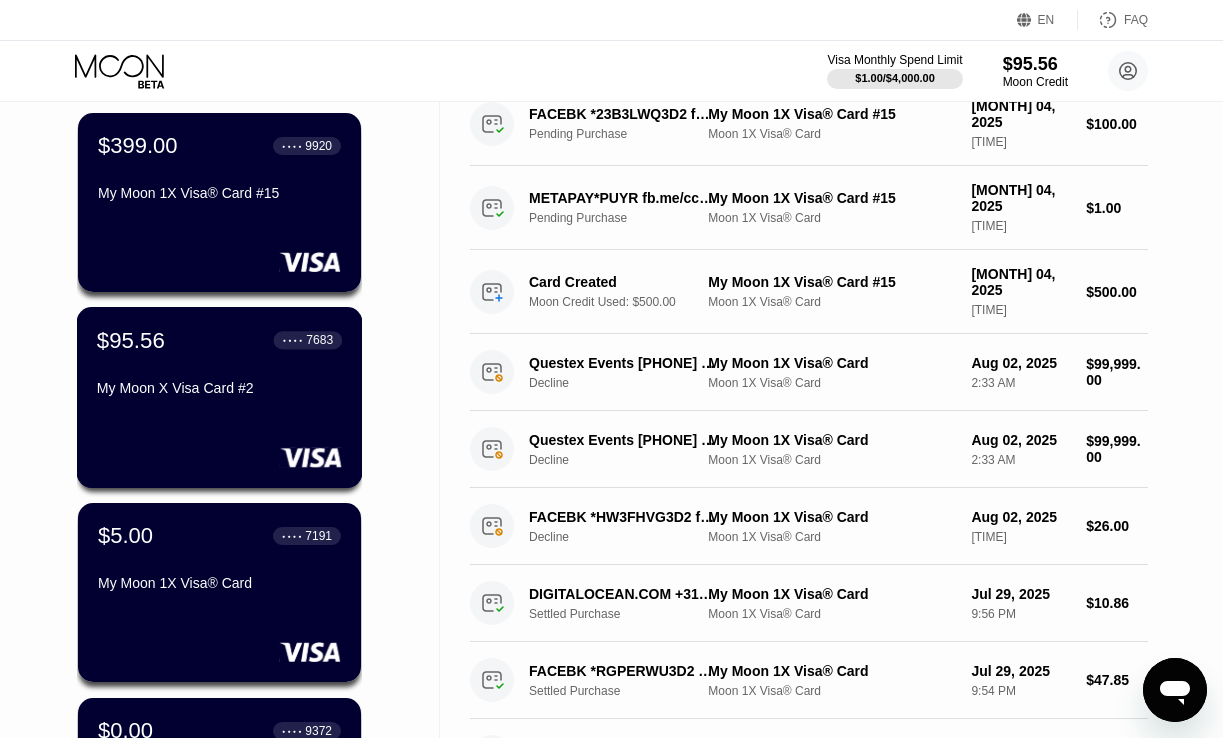 scroll, scrollTop: 142, scrollLeft: 0, axis: vertical 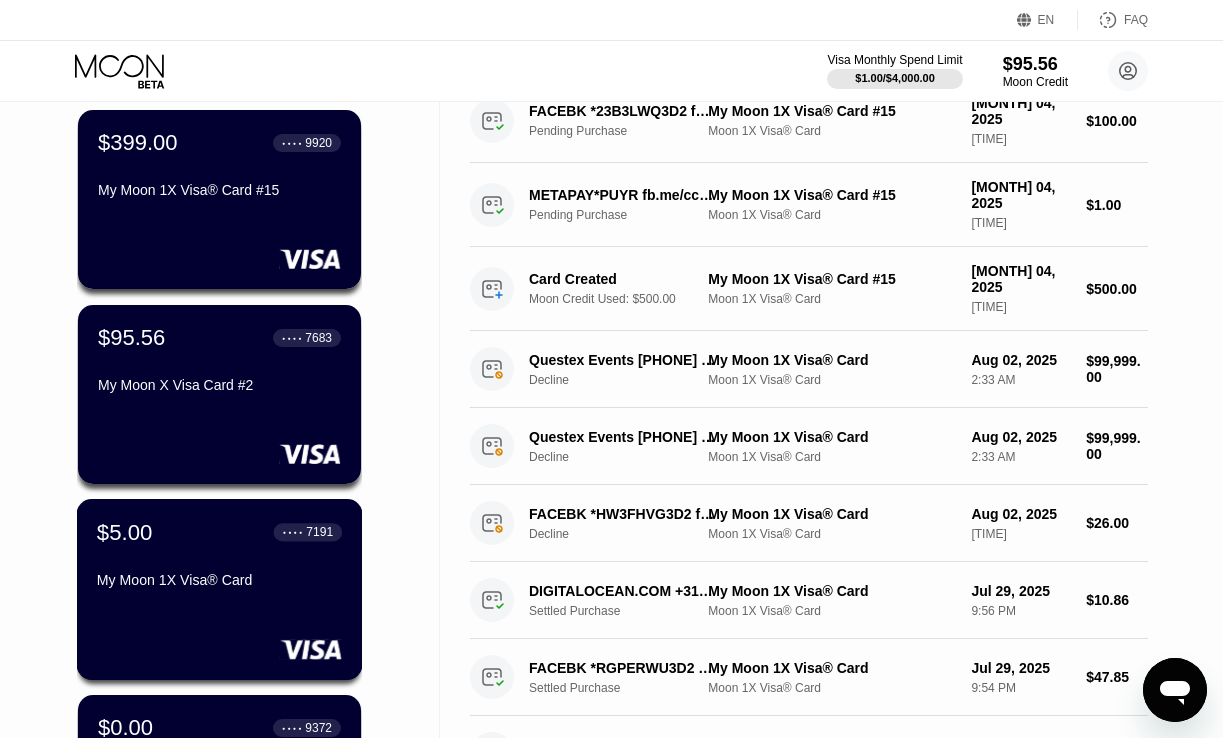 click on "My Moon 1X Visa® Card" at bounding box center [219, 580] 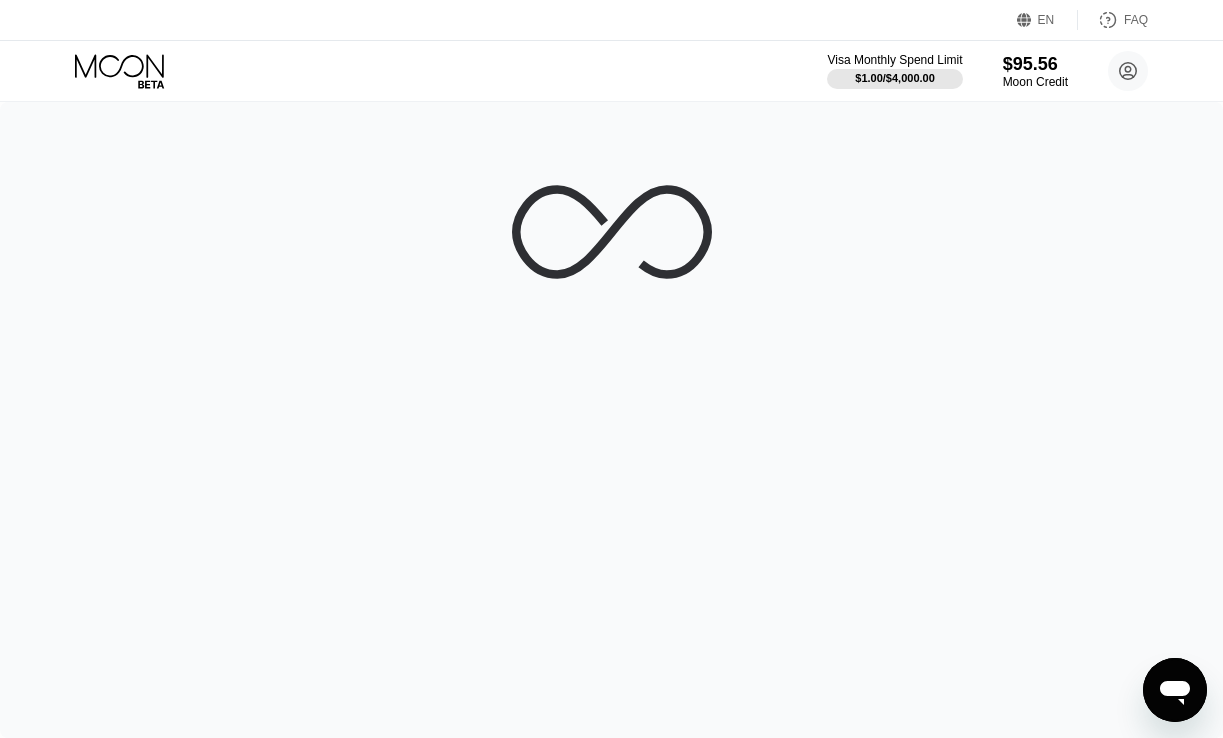 scroll, scrollTop: 0, scrollLeft: 0, axis: both 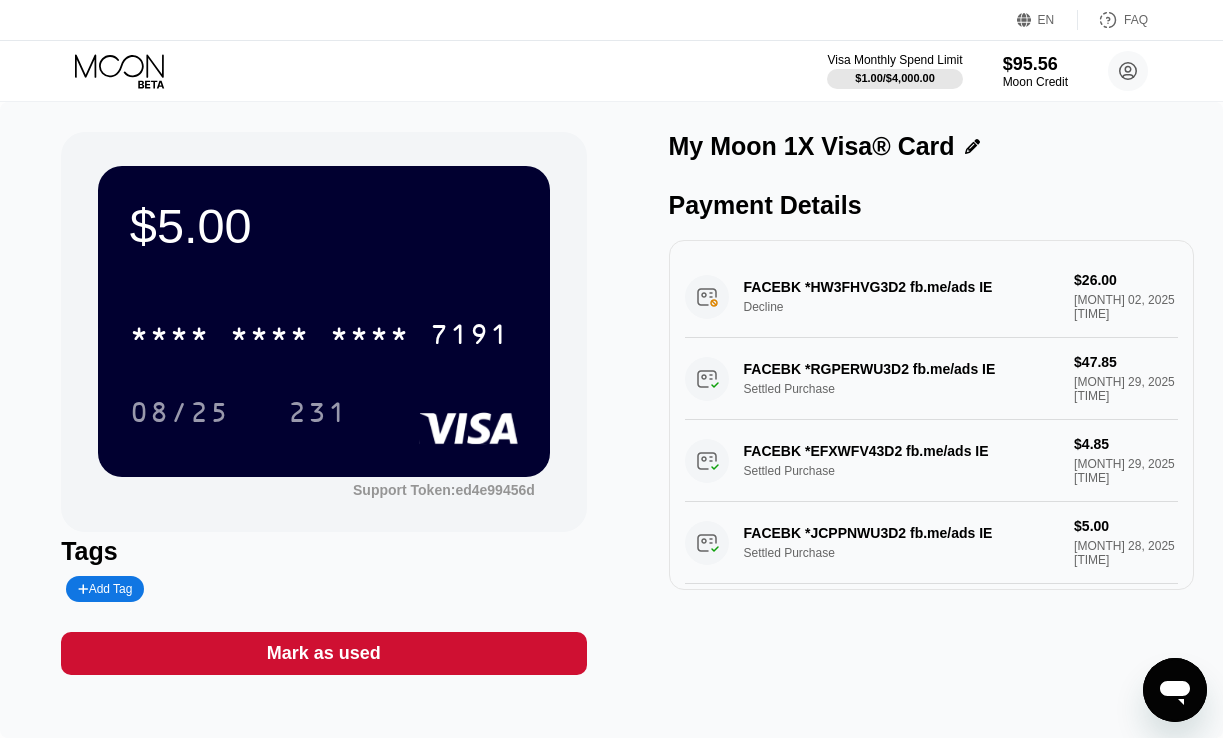 click 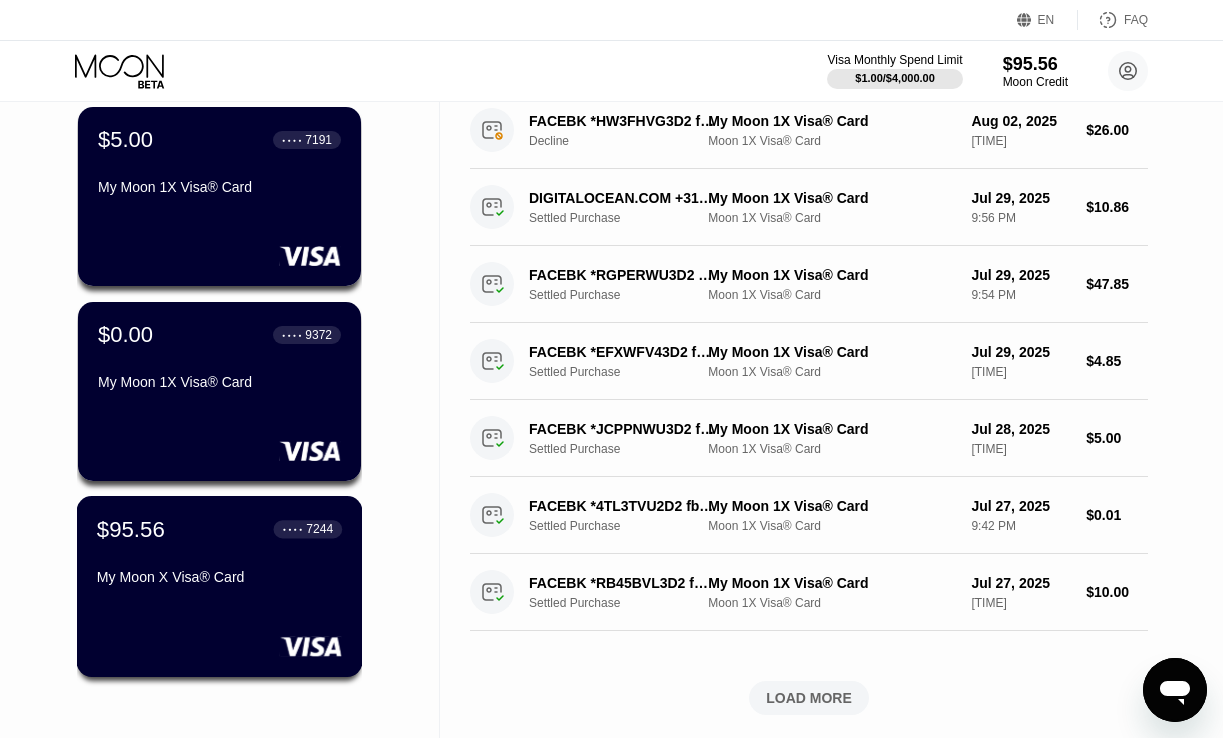 scroll, scrollTop: 532, scrollLeft: 0, axis: vertical 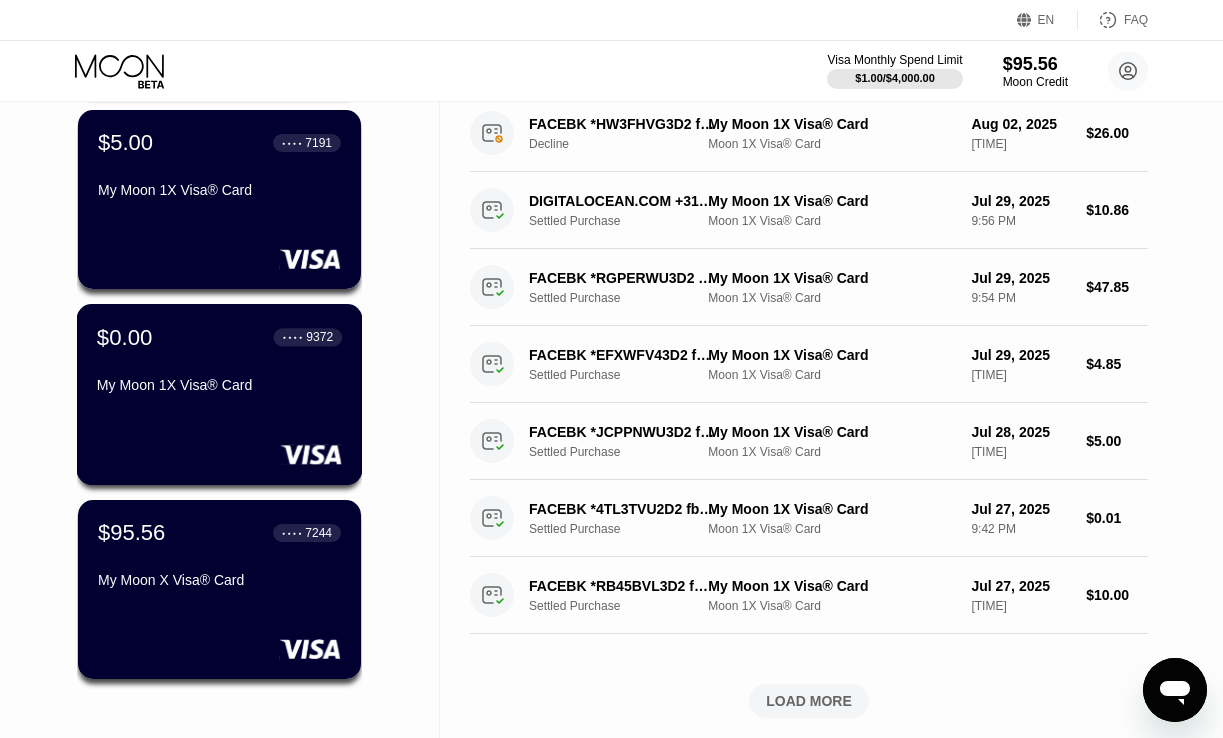 click at bounding box center (219, 454) 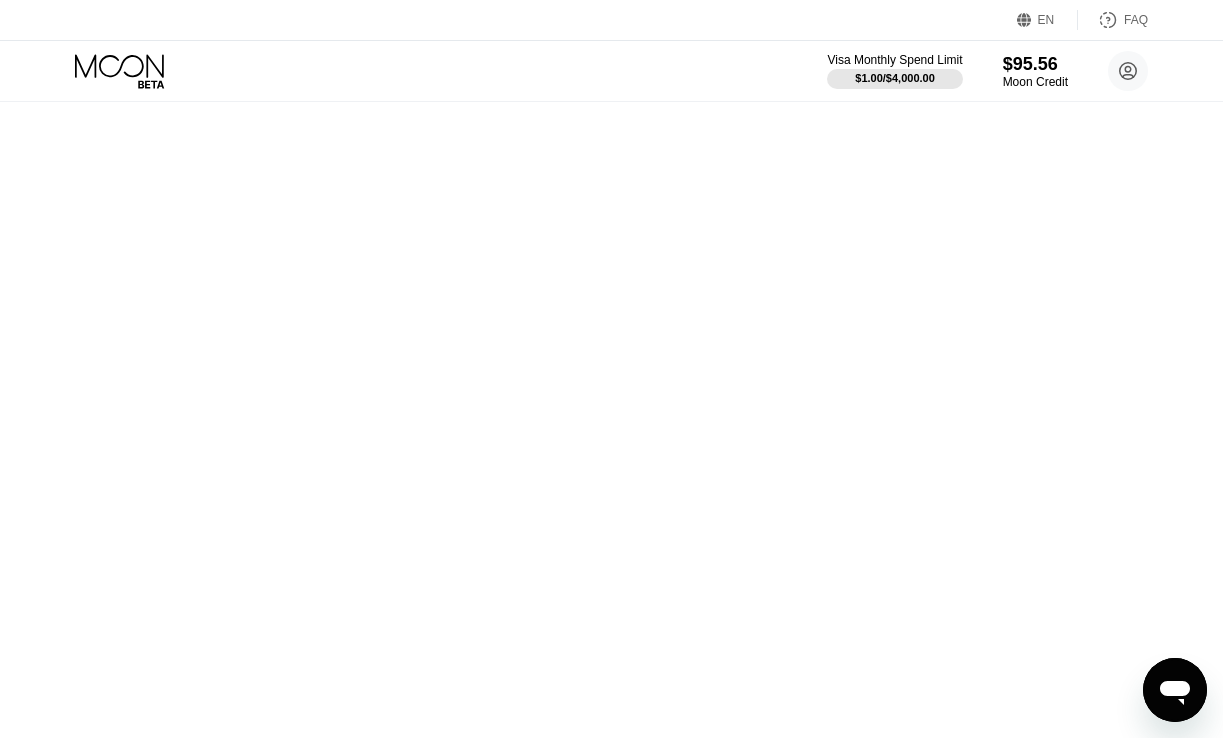 scroll, scrollTop: 0, scrollLeft: 0, axis: both 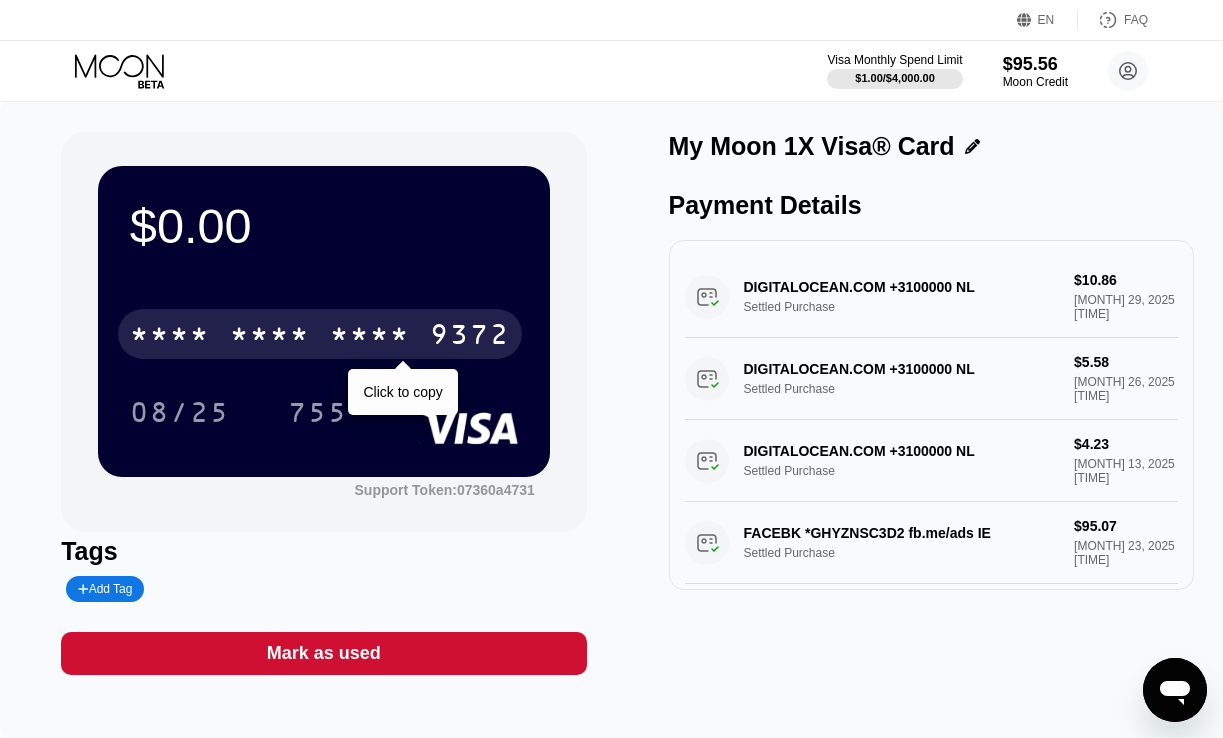 click on "* * * *" at bounding box center [370, 337] 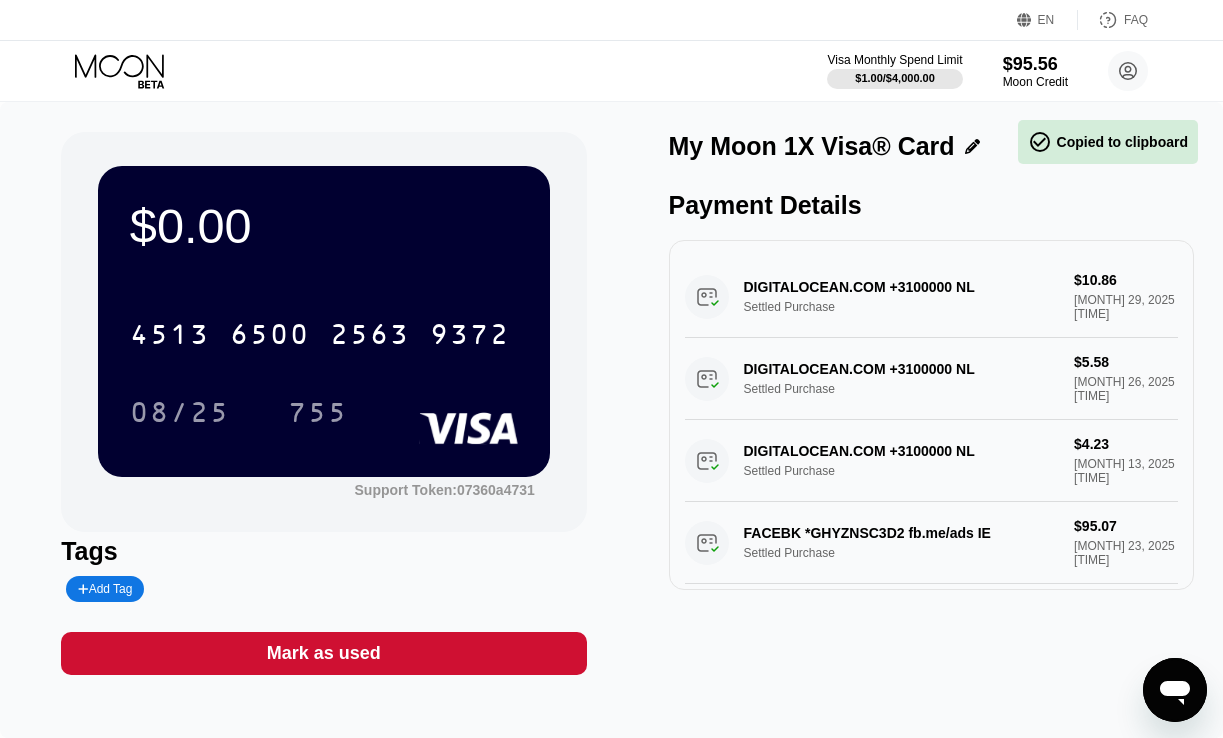click 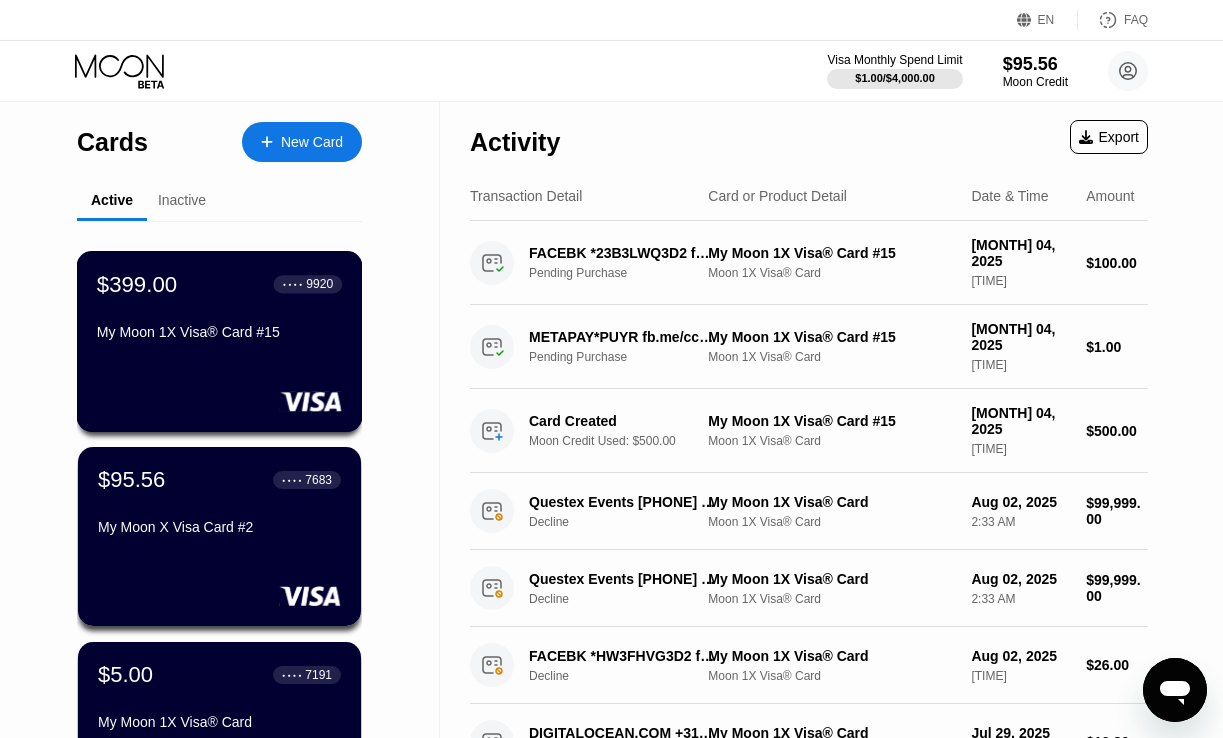 scroll, scrollTop: 0, scrollLeft: 0, axis: both 